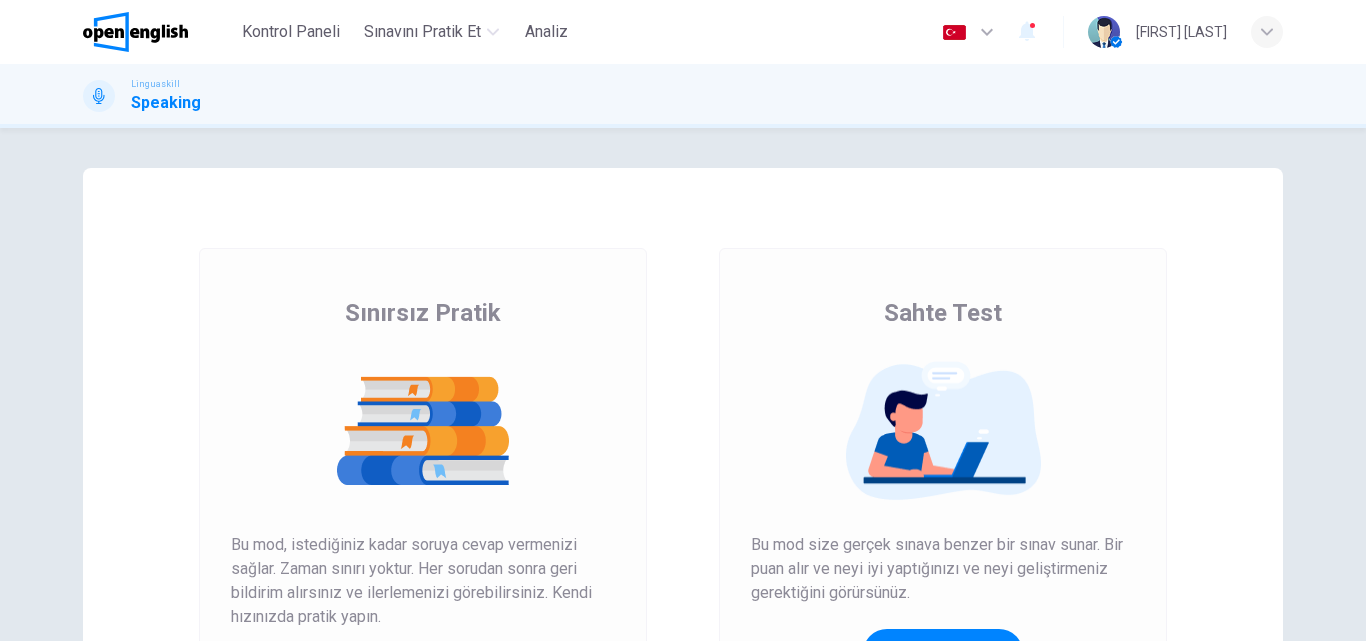 scroll, scrollTop: 0, scrollLeft: 0, axis: both 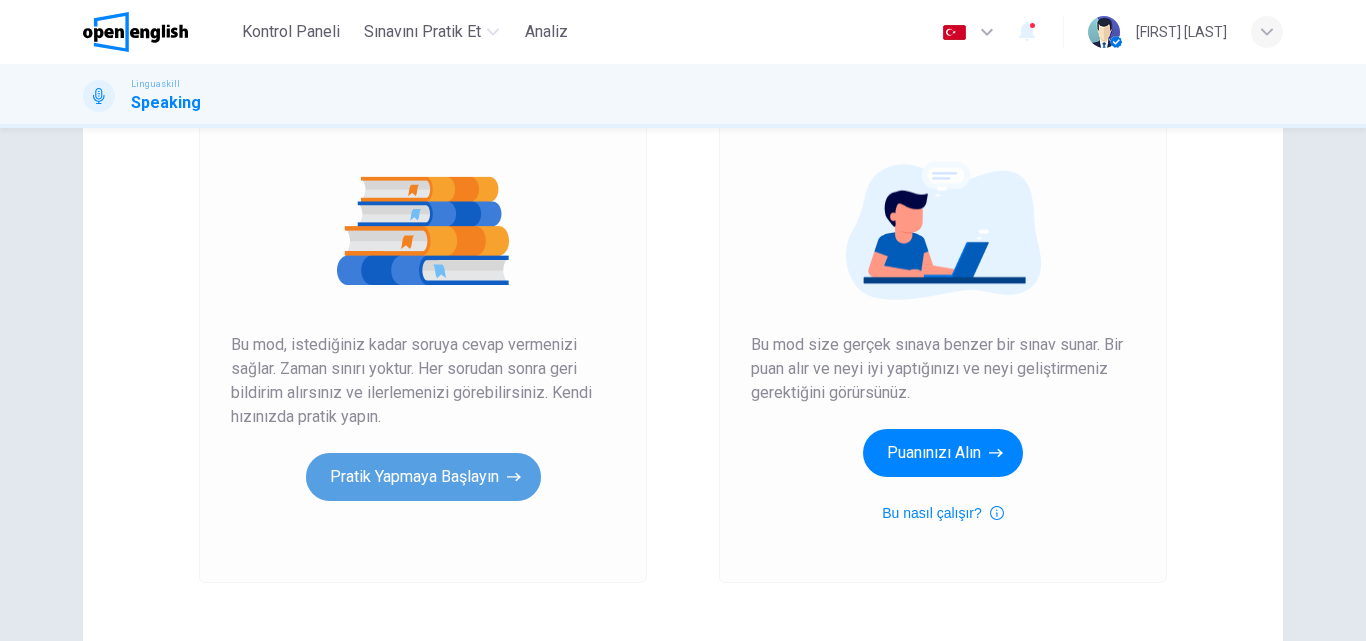 click on "Pratik Yapmaya Başlayın" at bounding box center [423, 477] 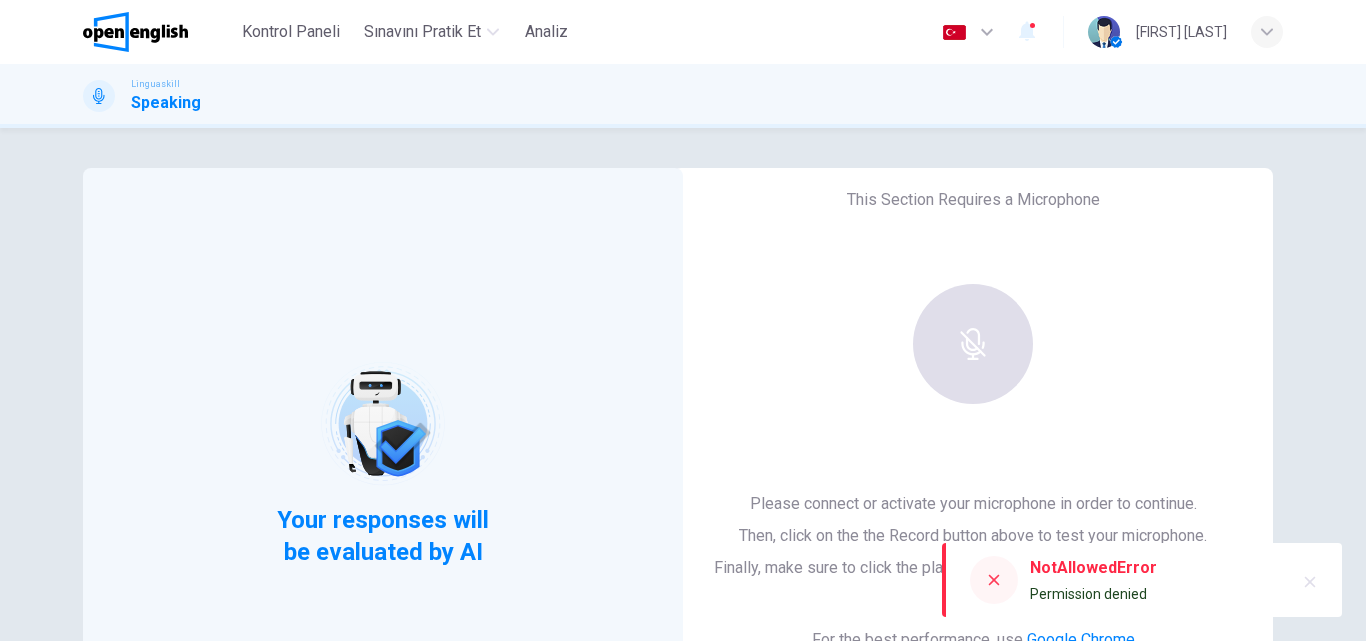 scroll, scrollTop: 200, scrollLeft: 0, axis: vertical 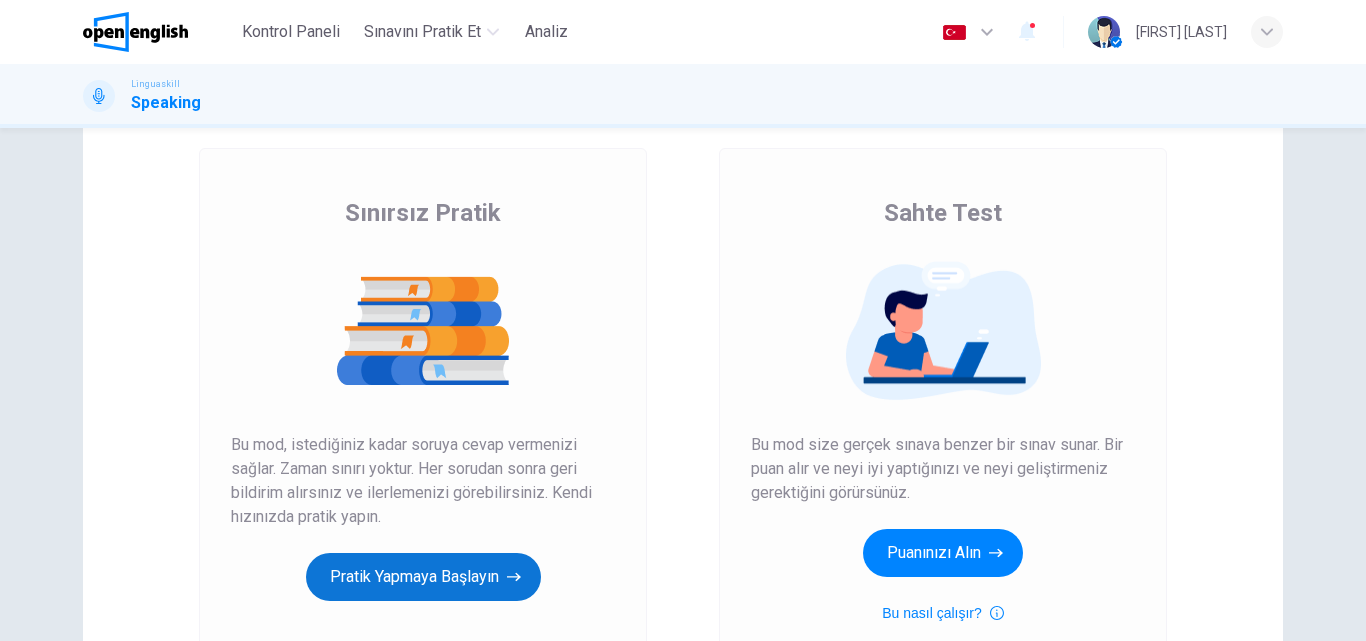 click on "Pratik Yapmaya Başlayın" at bounding box center [423, 577] 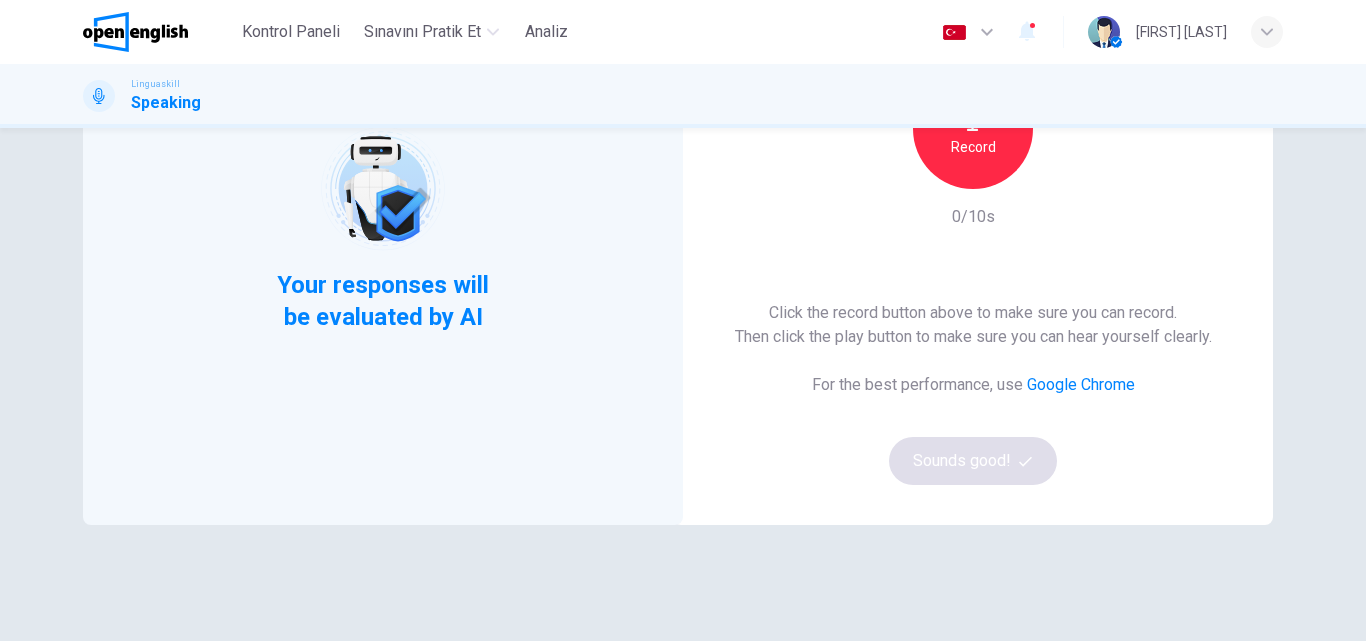 scroll, scrollTop: 200, scrollLeft: 0, axis: vertical 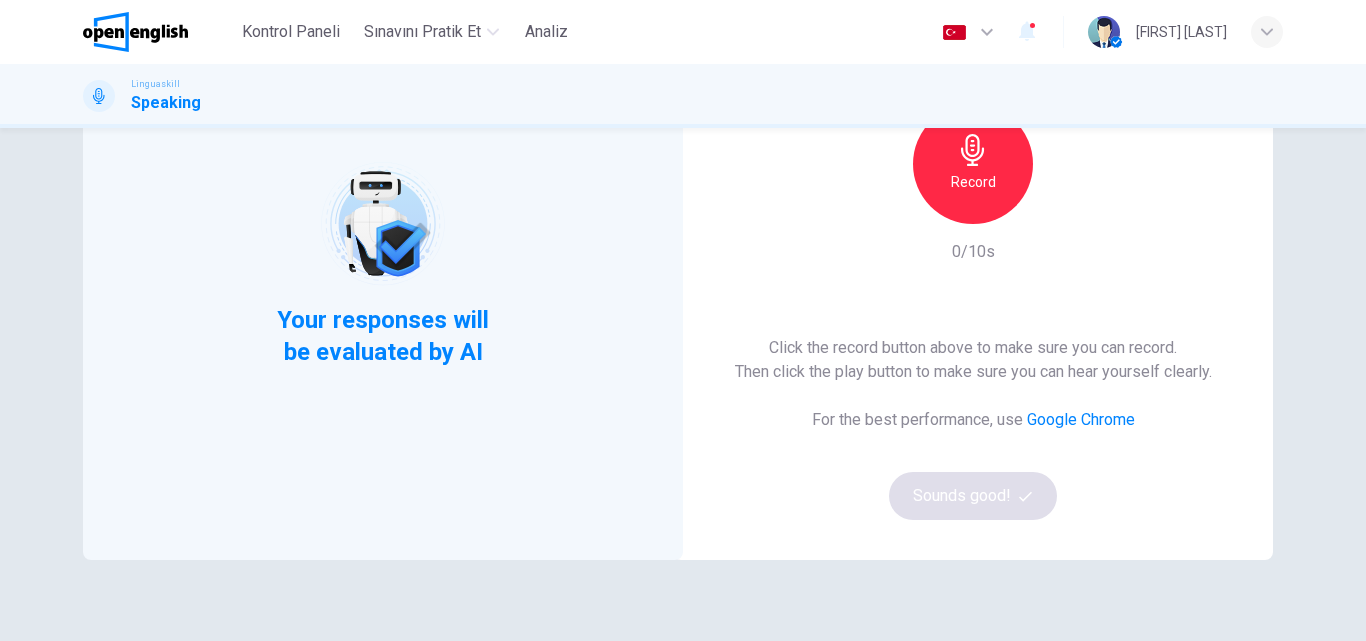 click 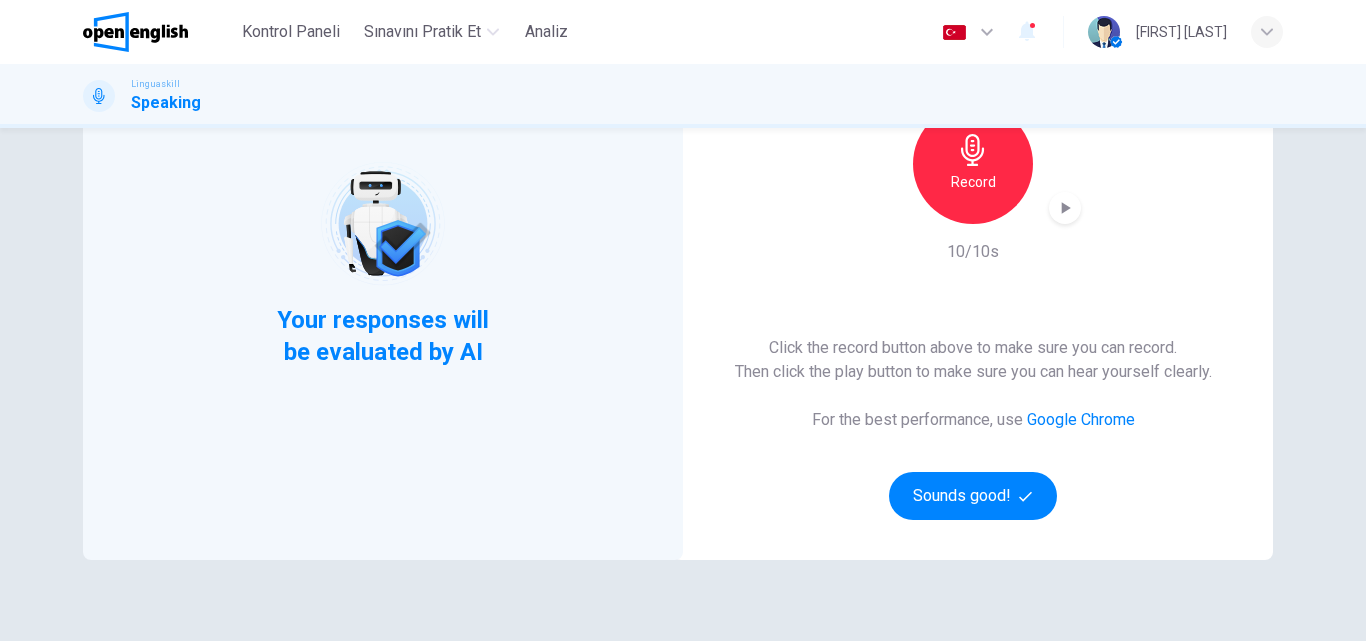 click on "Google Chrome" at bounding box center (1081, 419) 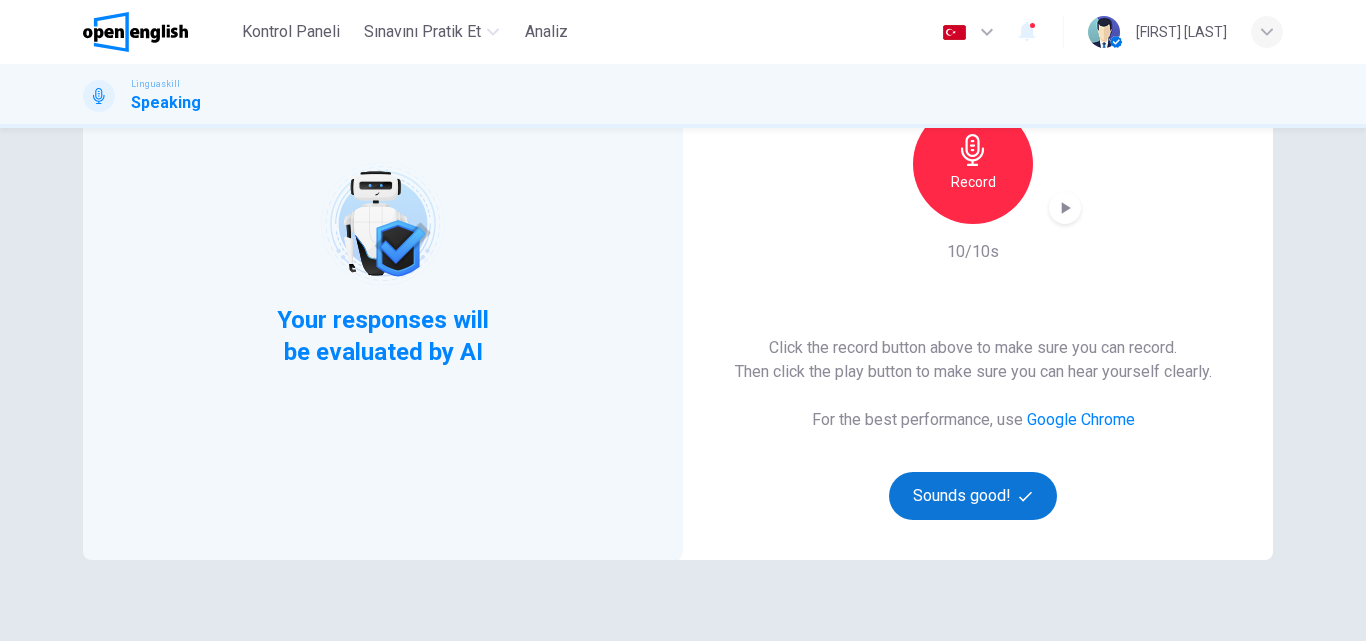 click on "Sounds good!" at bounding box center (973, 496) 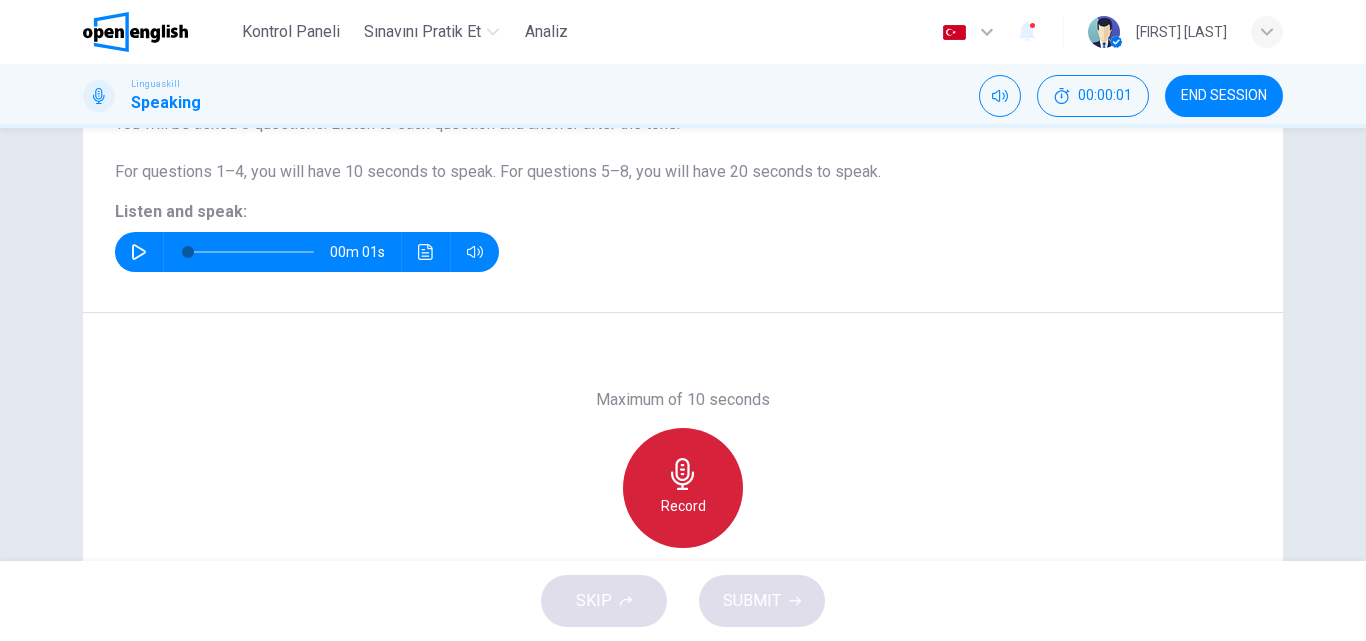 click on "Record" at bounding box center (683, 488) 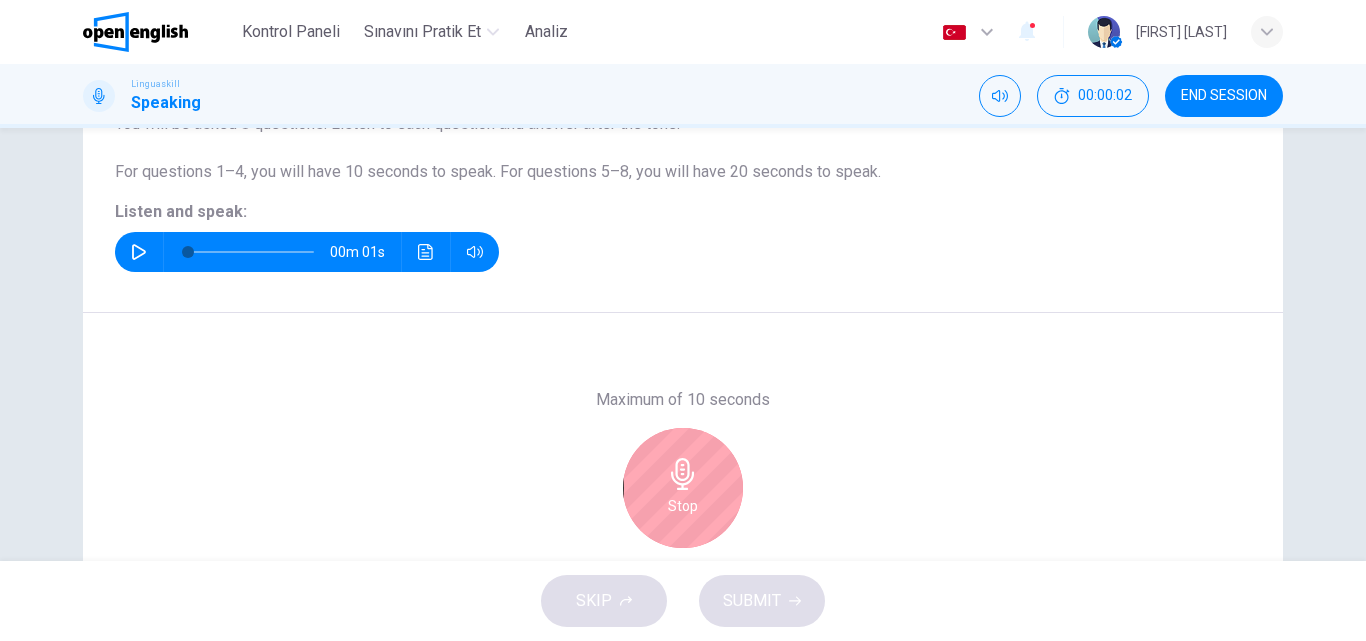 click 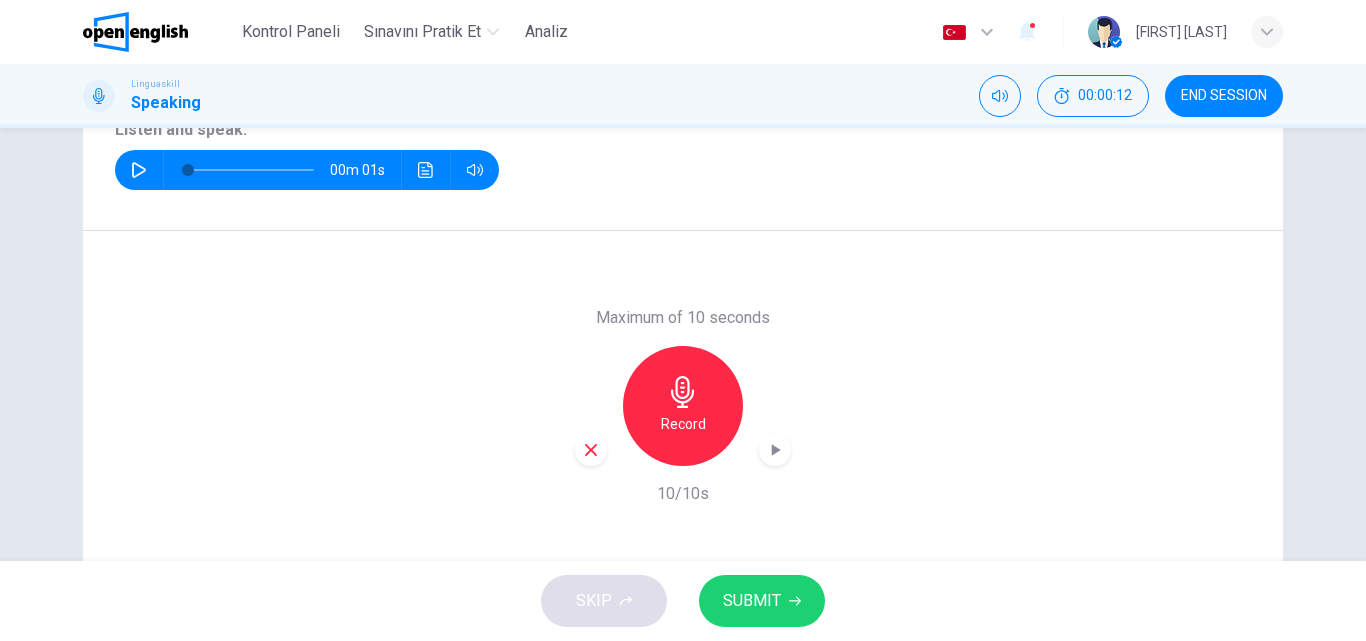 scroll, scrollTop: 300, scrollLeft: 0, axis: vertical 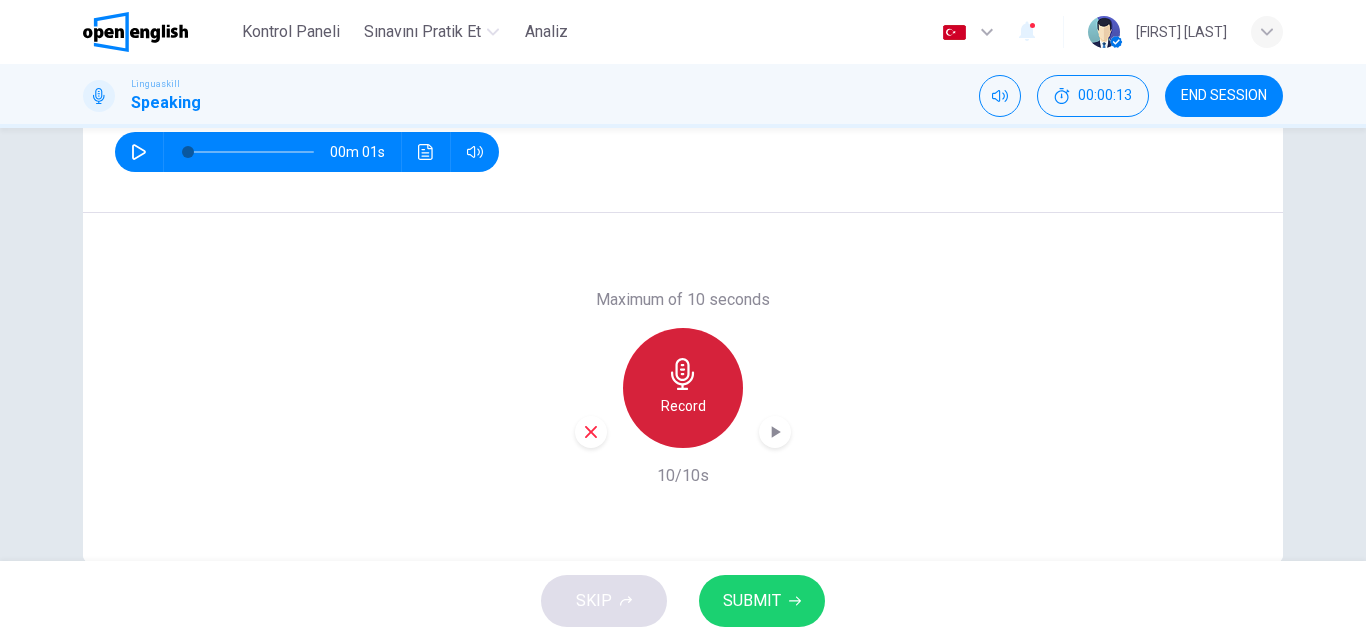 click on "Record" at bounding box center [683, 388] 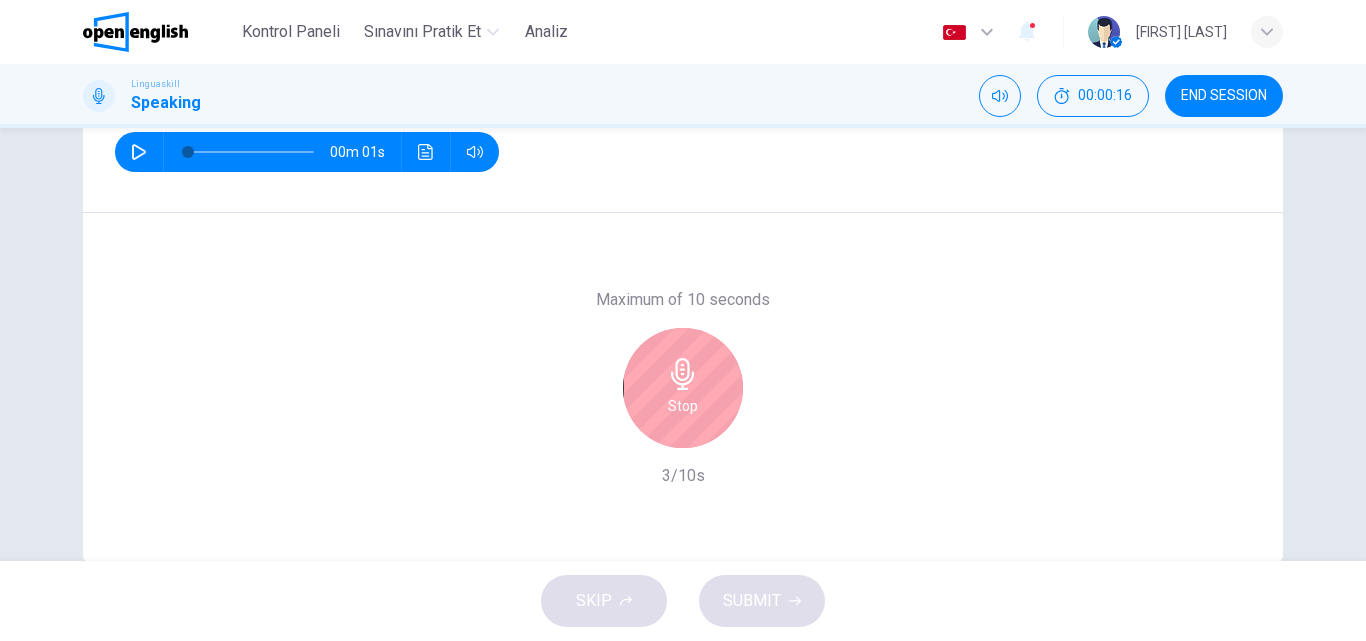 click 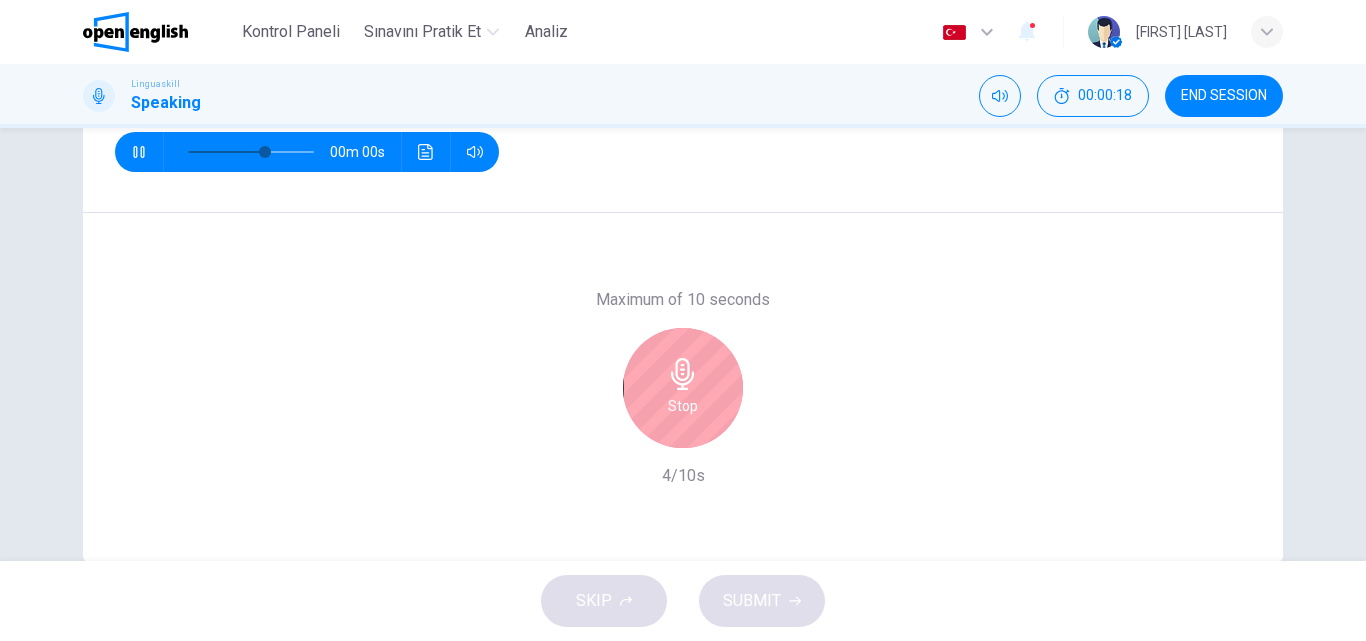 type on "*" 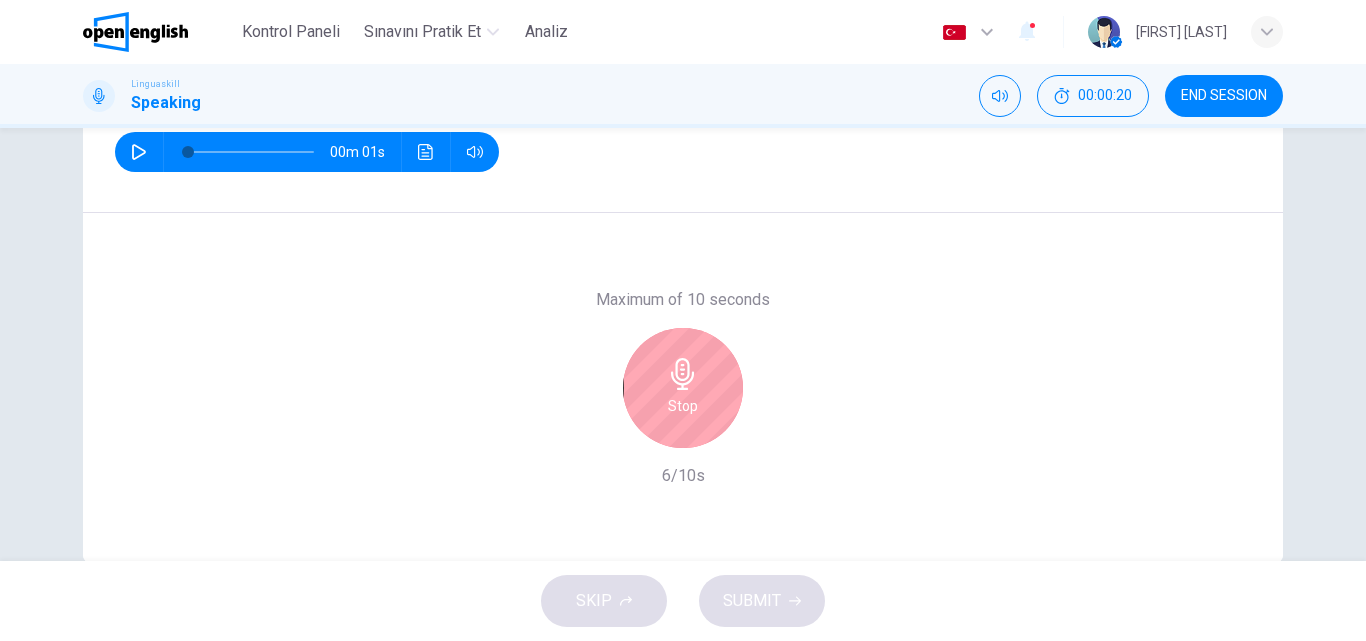 click on "Stop" at bounding box center (683, 388) 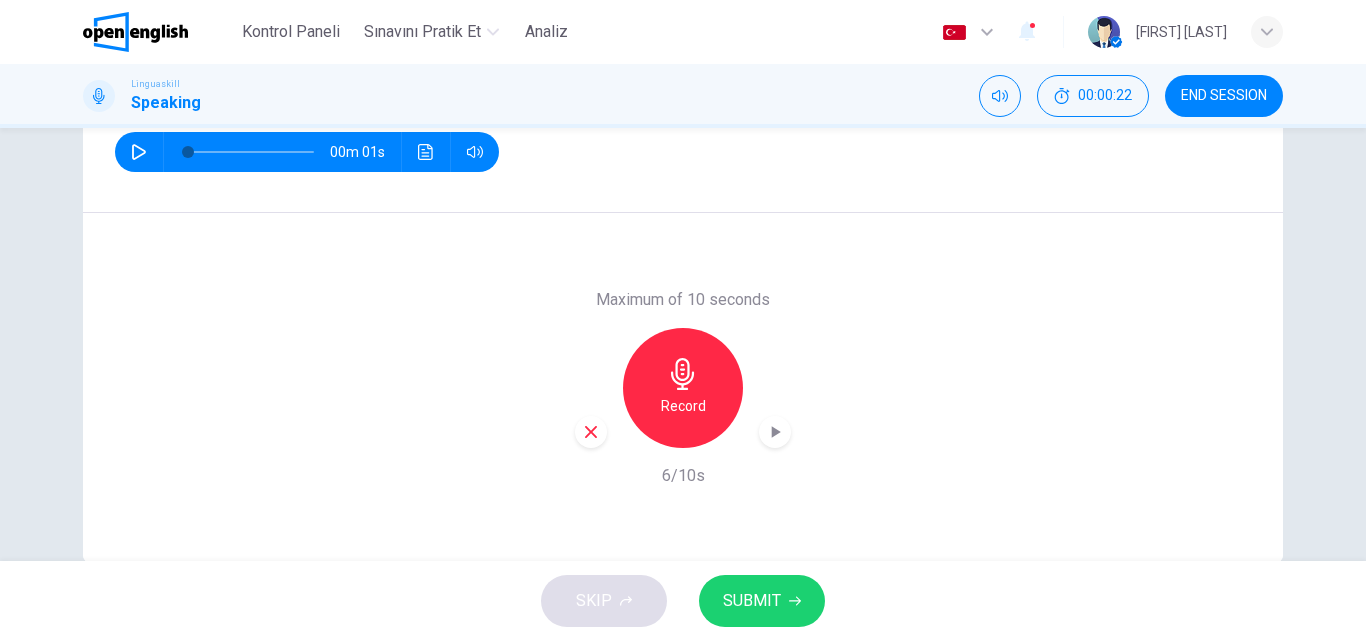 click on "SUBMIT" at bounding box center [762, 601] 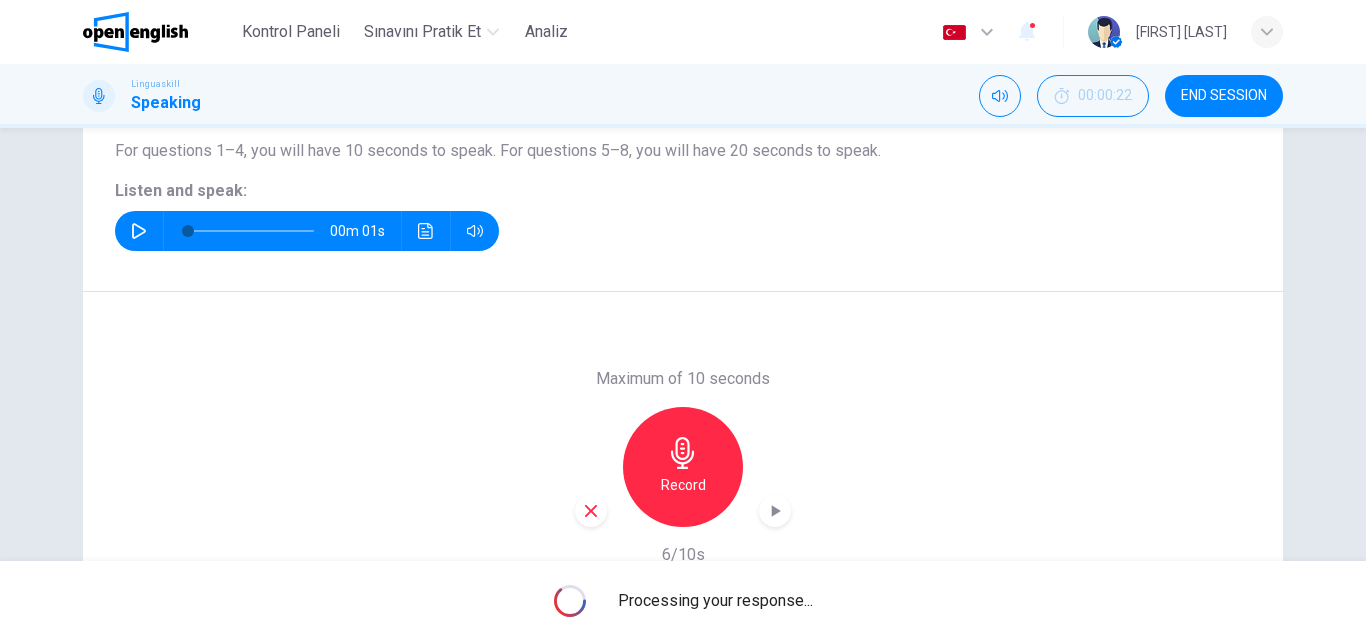 scroll, scrollTop: 100, scrollLeft: 0, axis: vertical 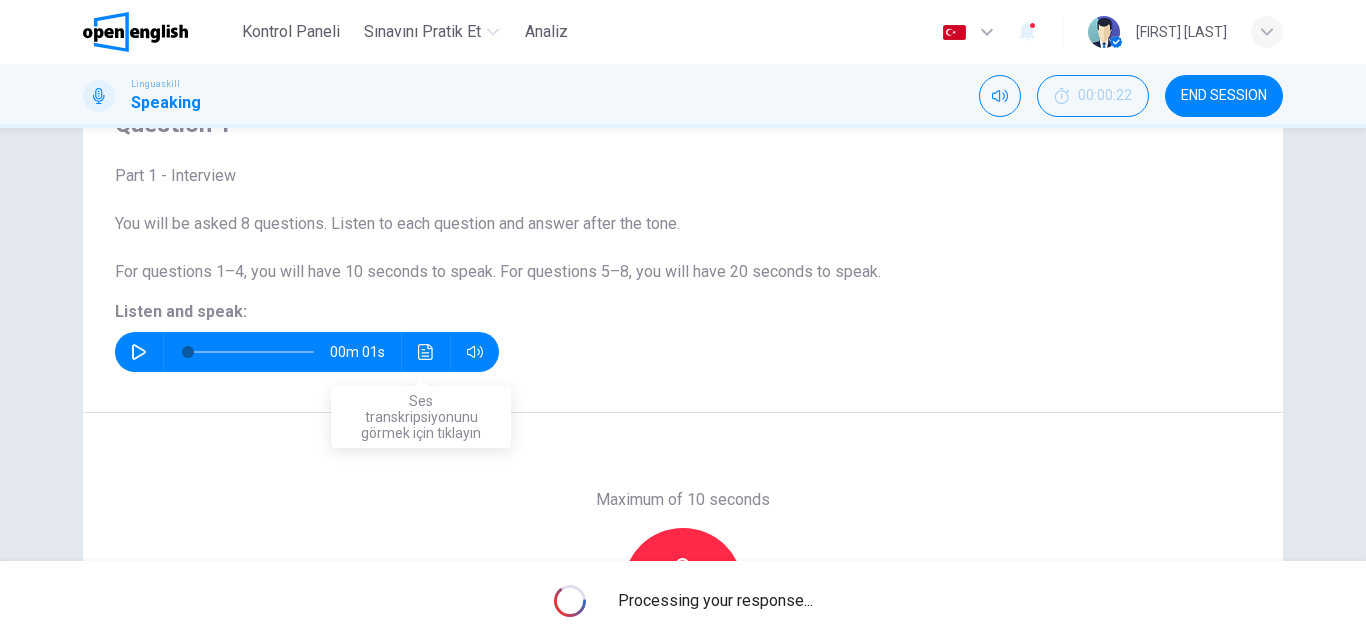 click at bounding box center (426, 352) 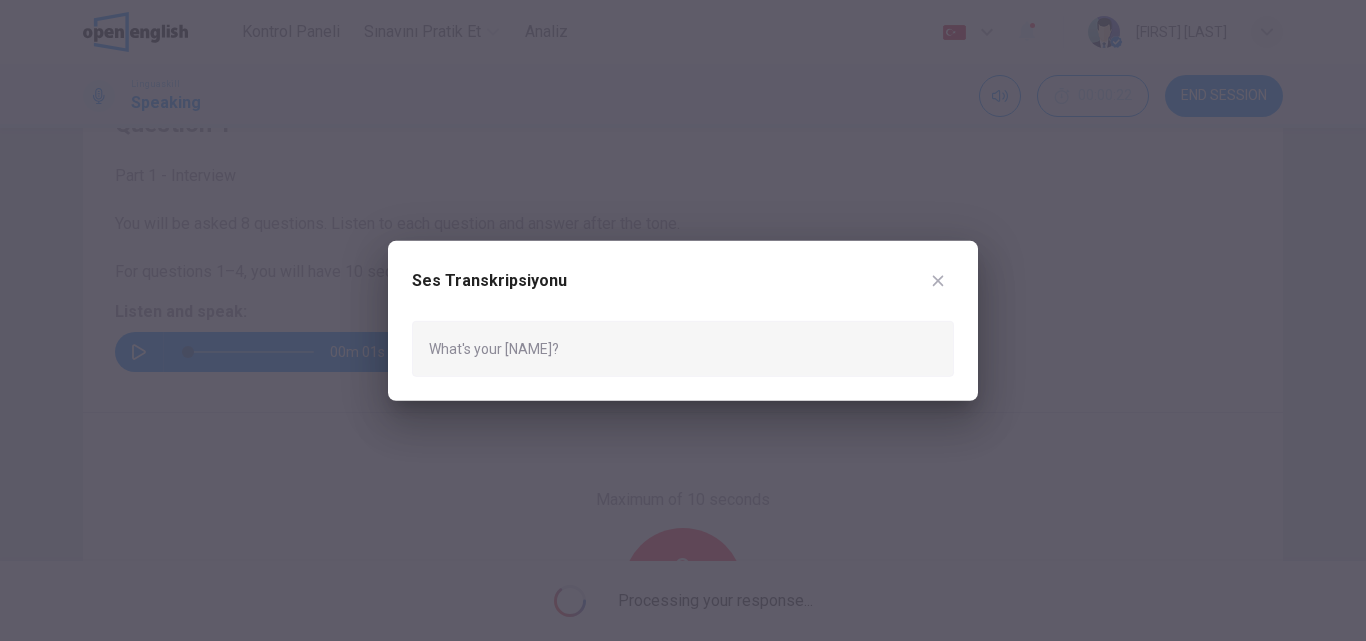 click at bounding box center (938, 280) 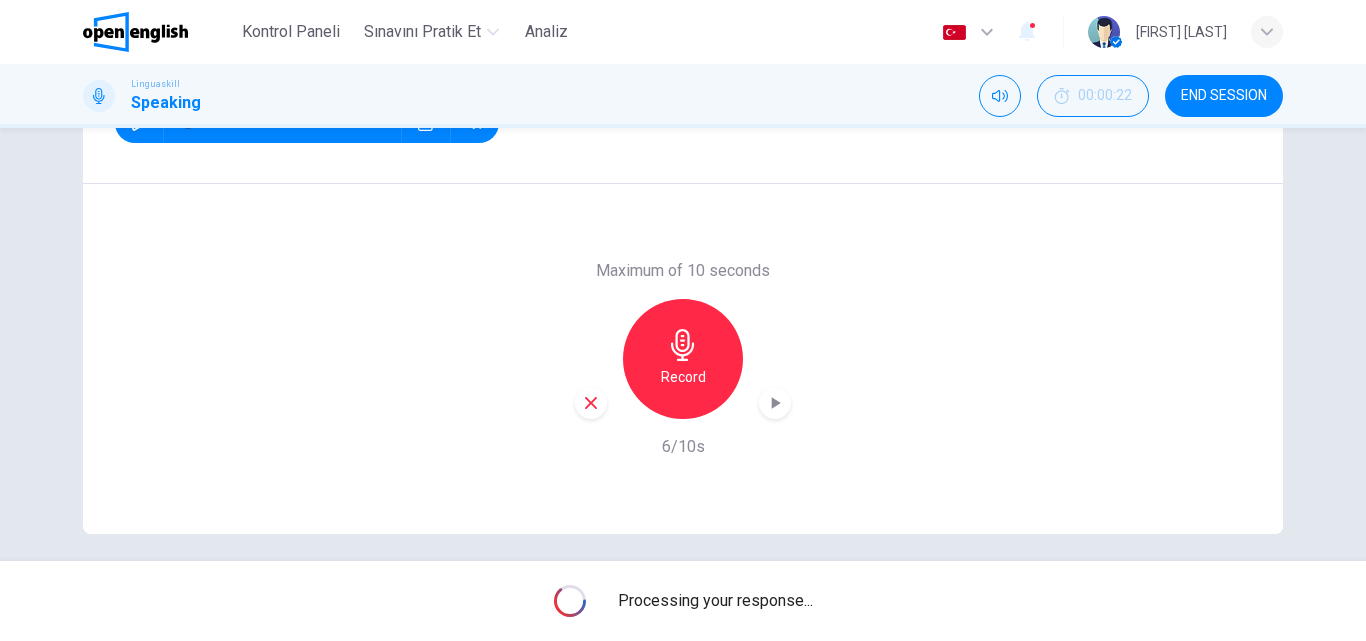 scroll, scrollTop: 342, scrollLeft: 0, axis: vertical 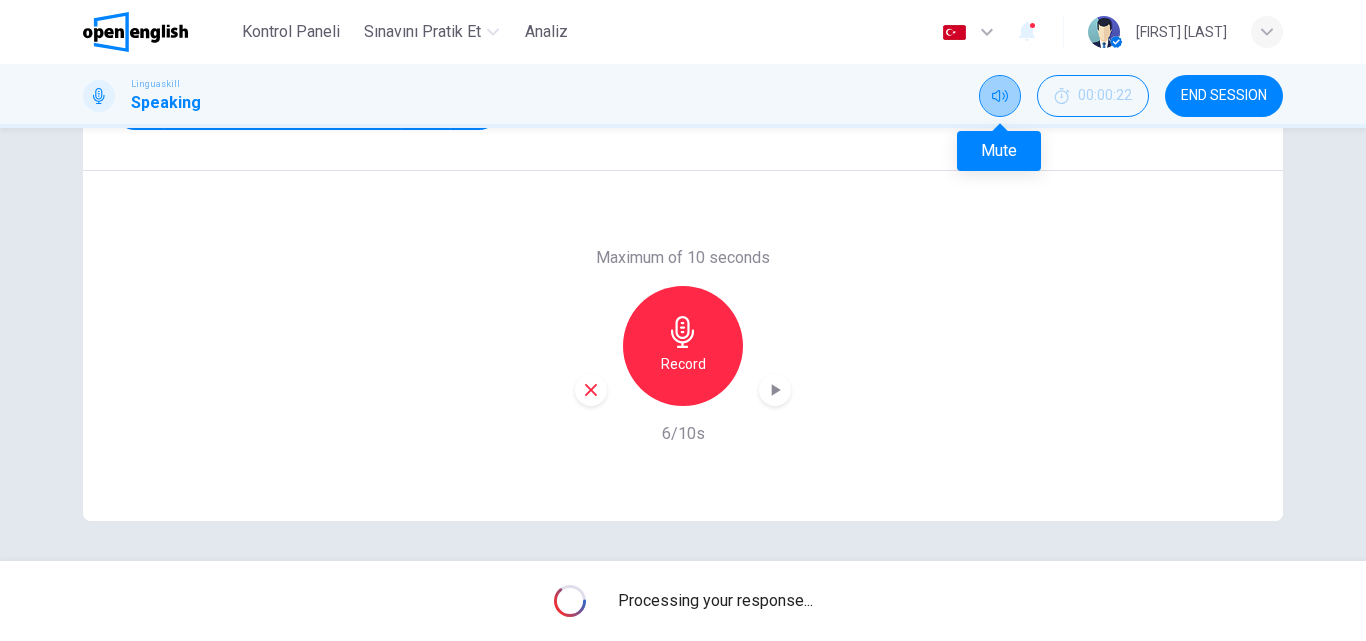 click at bounding box center [1000, 96] 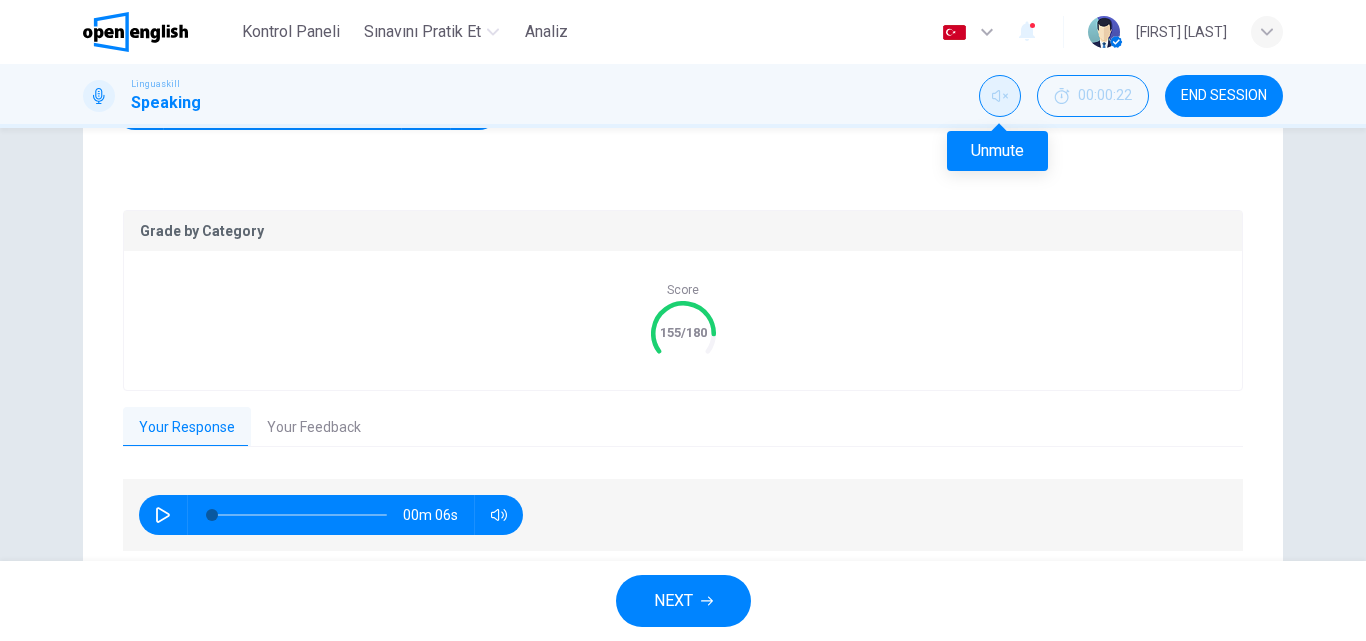 click at bounding box center (1000, 96) 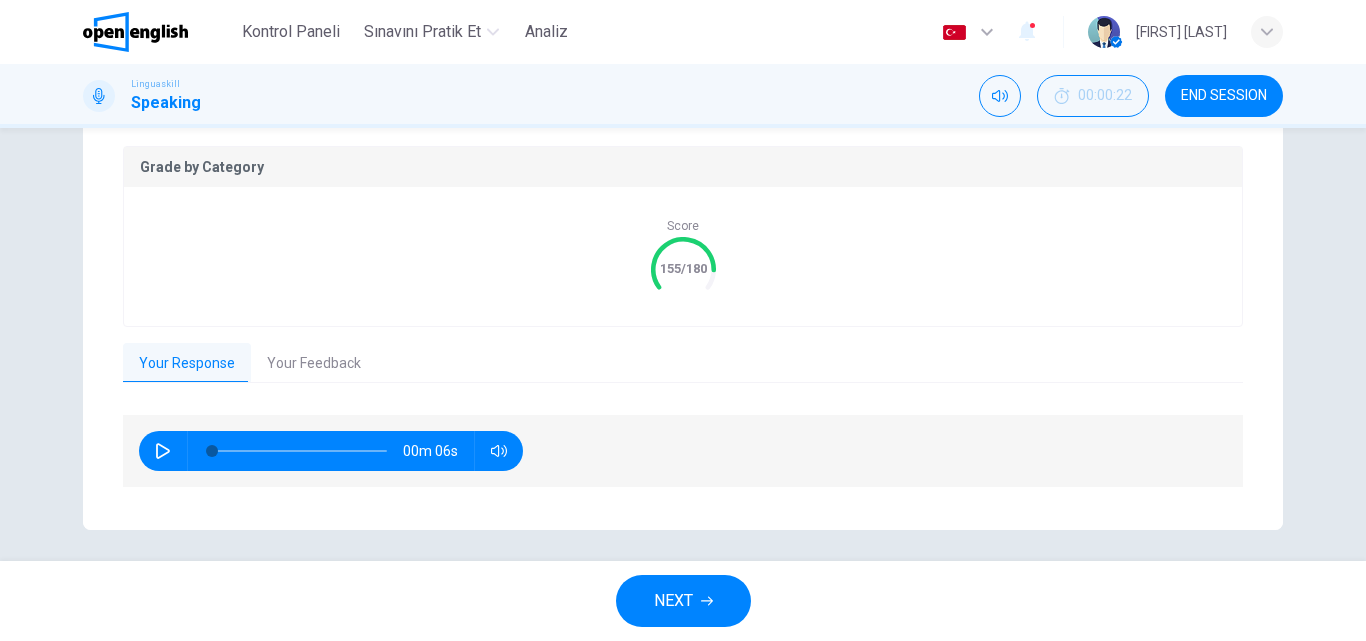 scroll, scrollTop: 415, scrollLeft: 0, axis: vertical 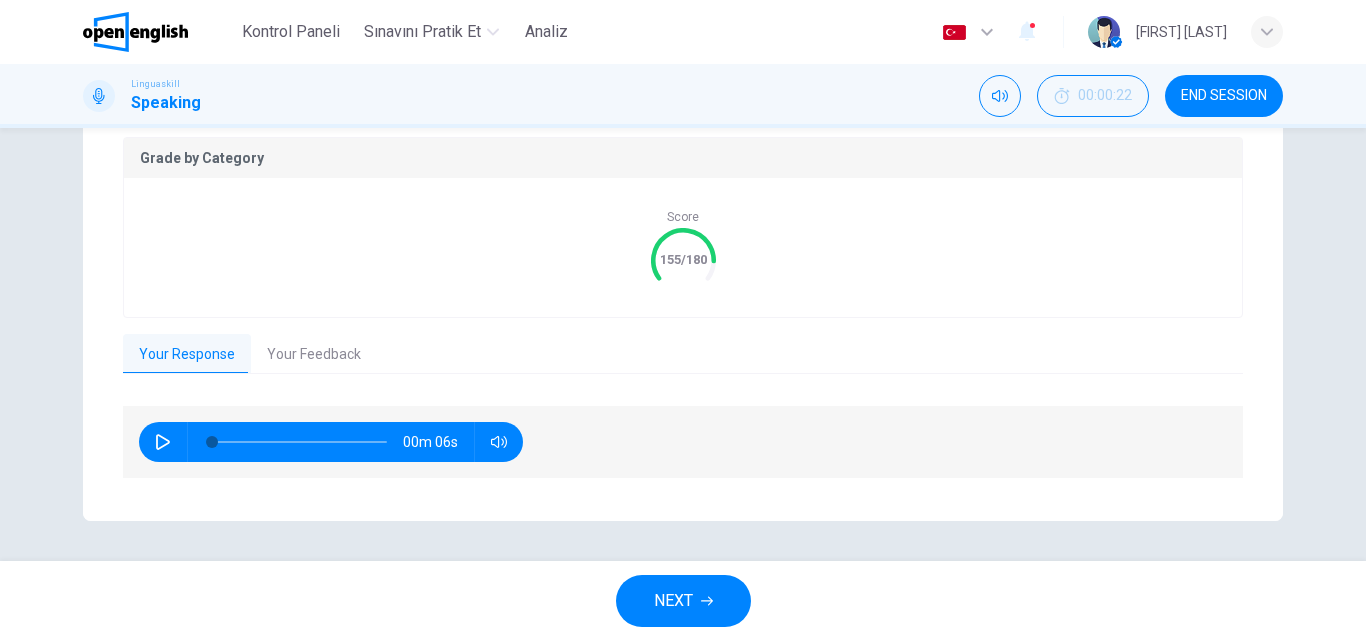 click 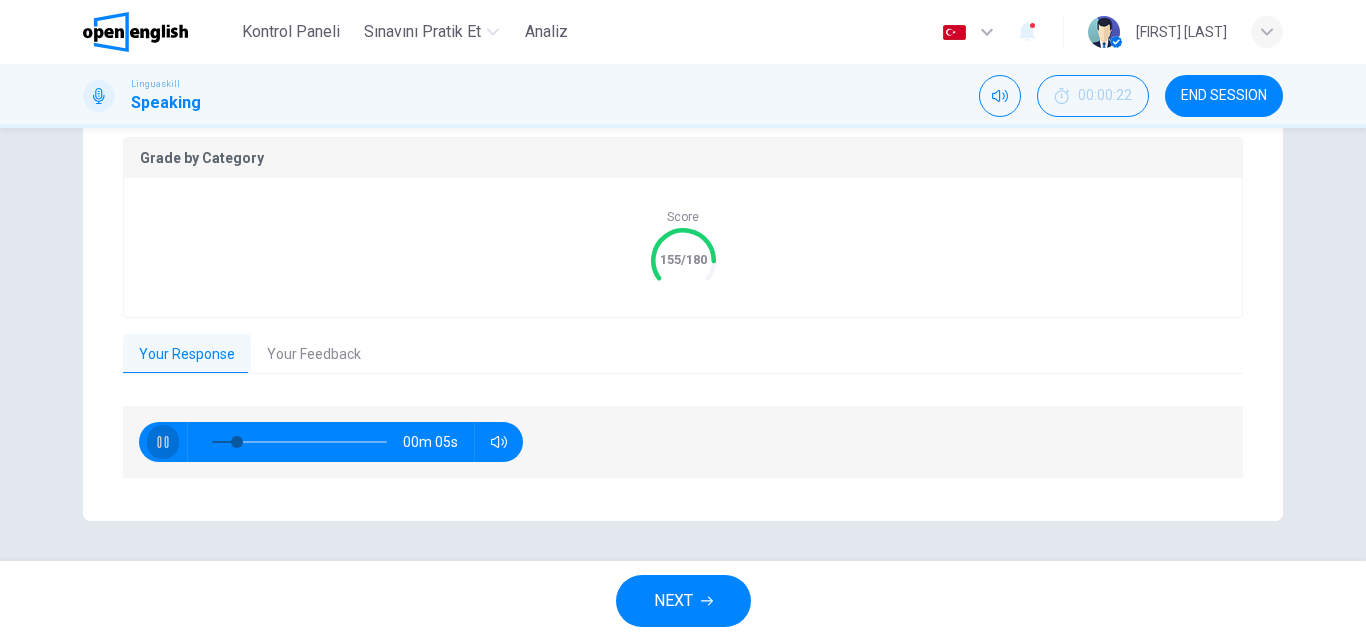 click 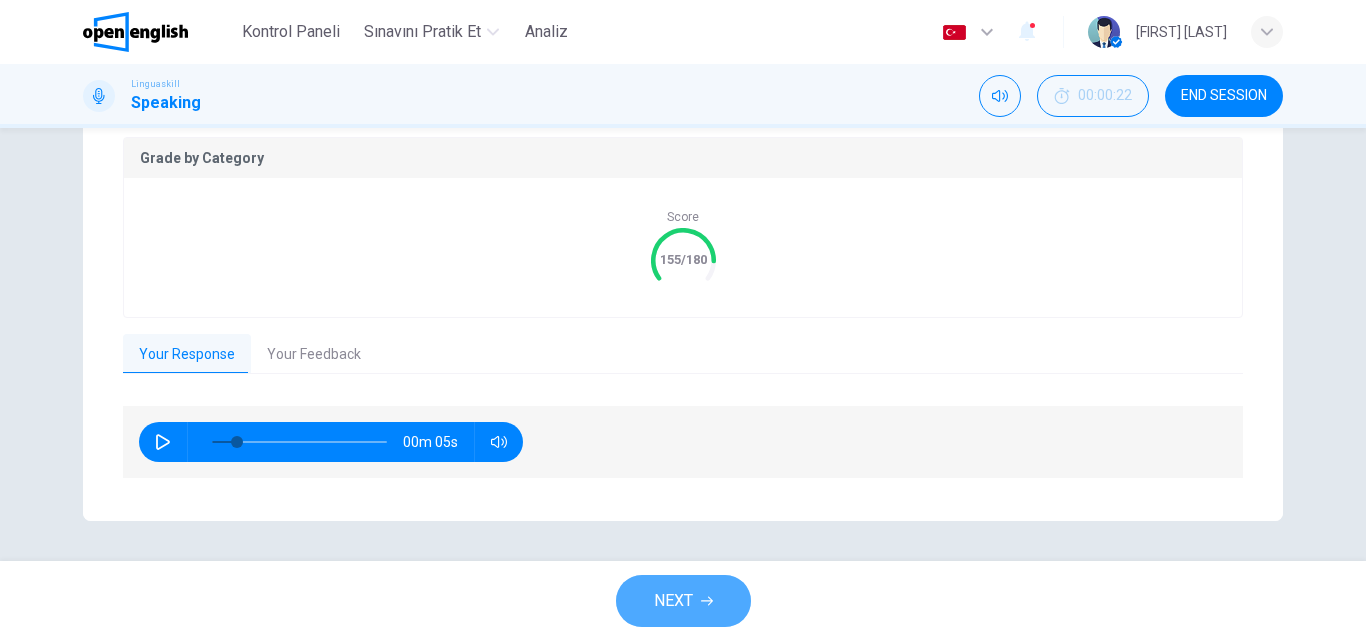 click on "NEXT" at bounding box center (683, 601) 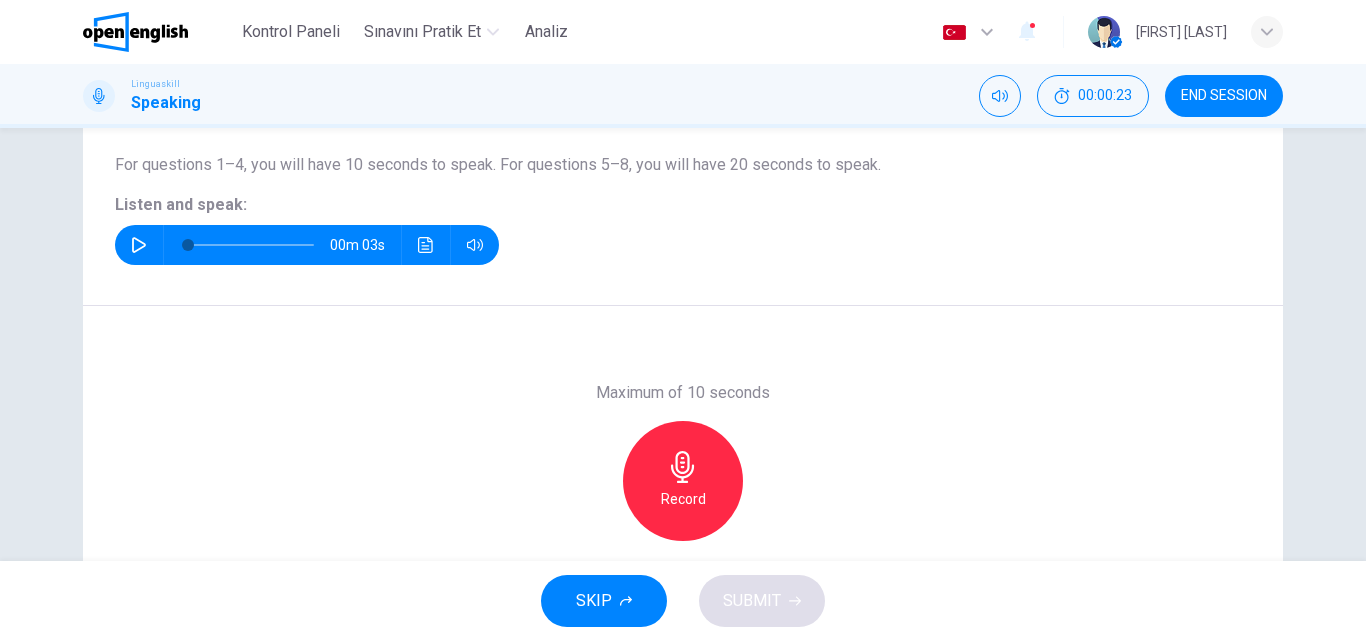 scroll, scrollTop: 42, scrollLeft: 0, axis: vertical 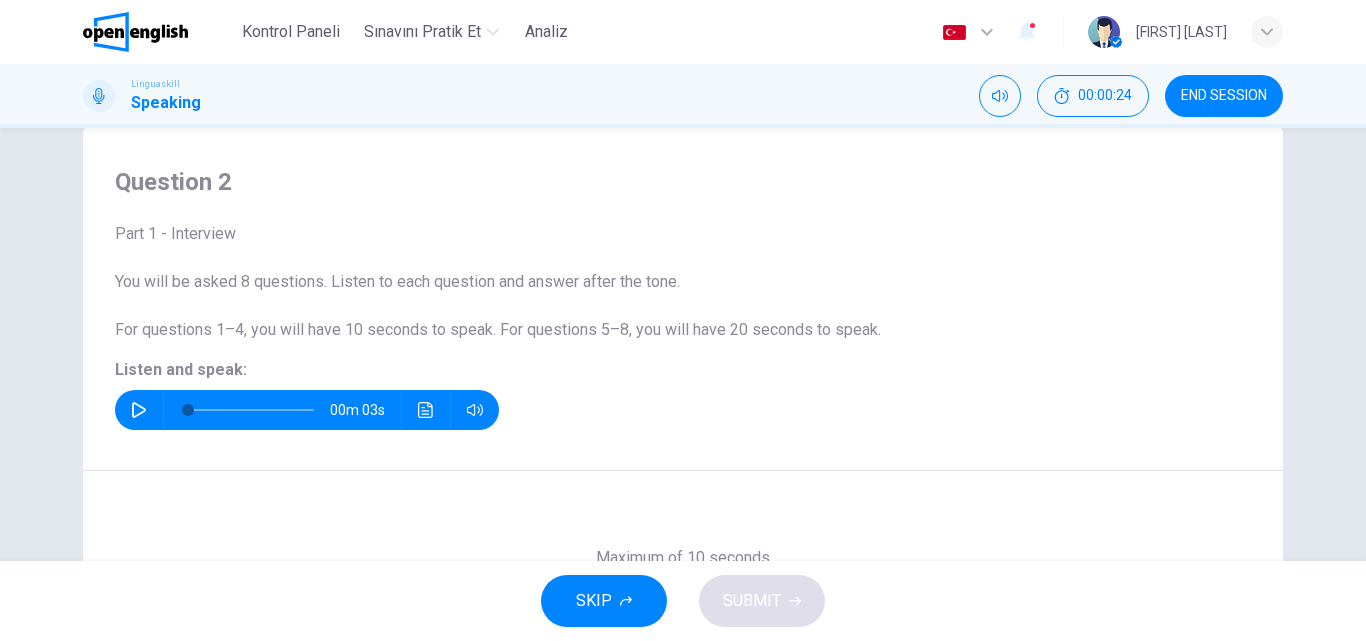 click on "00m 03s" at bounding box center (307, 410) 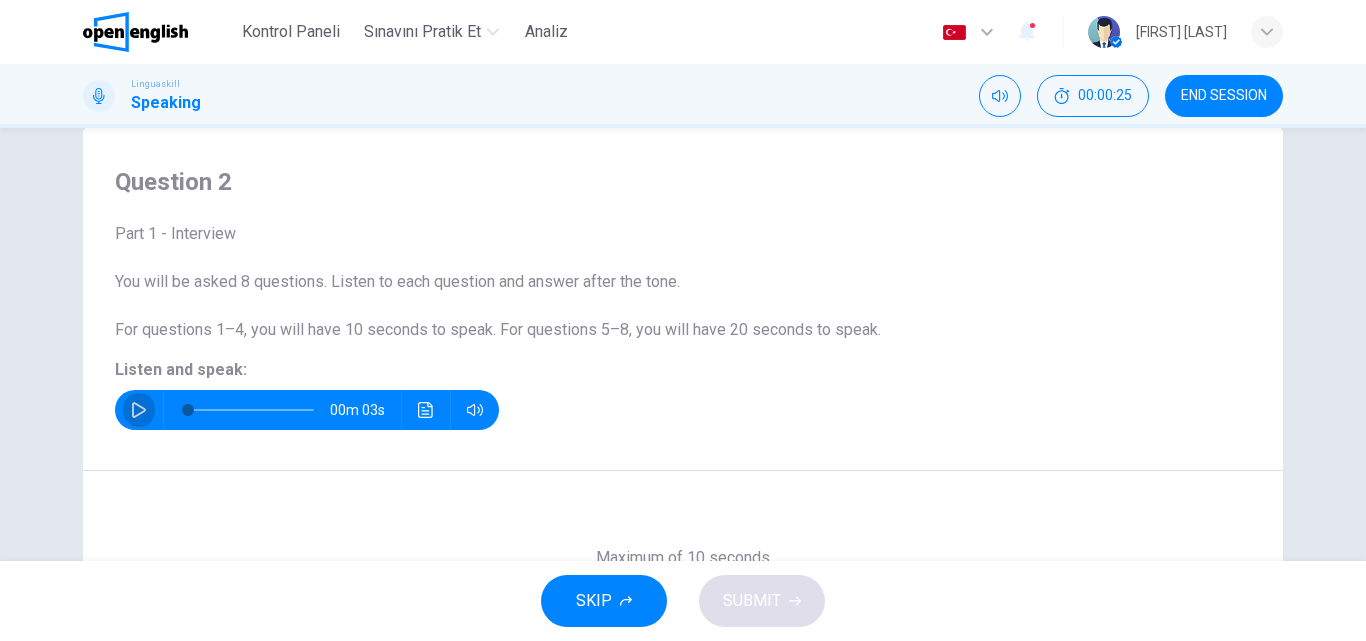 click 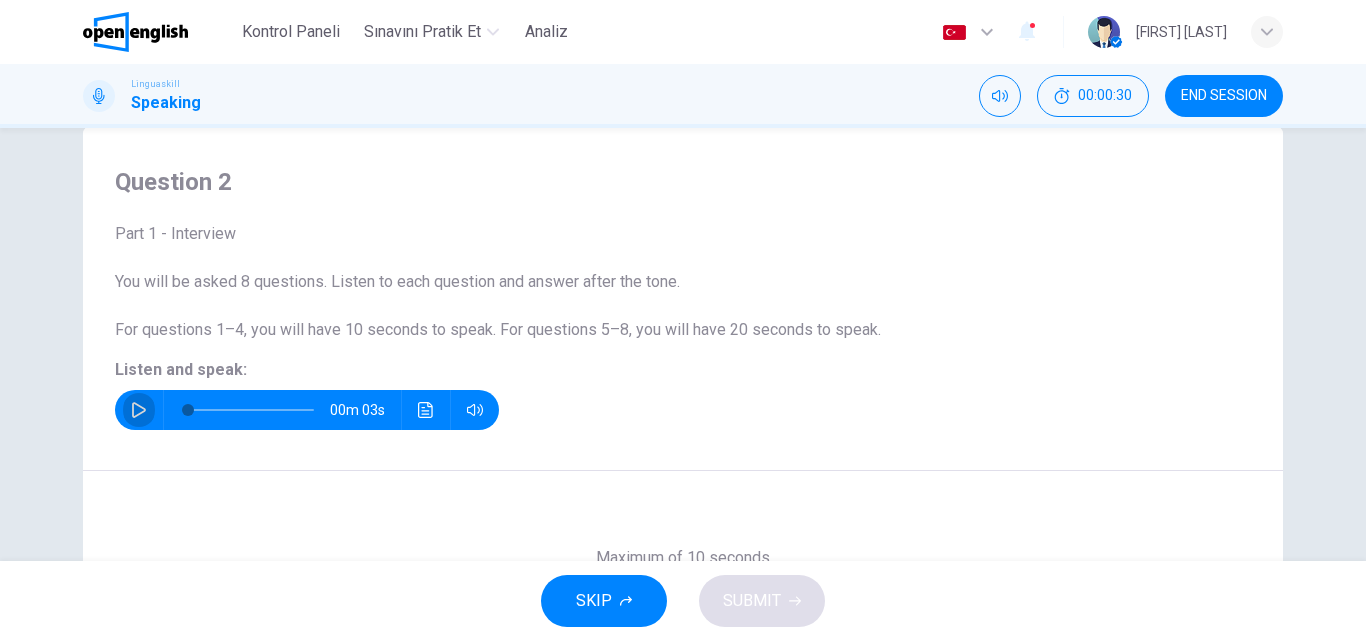 click 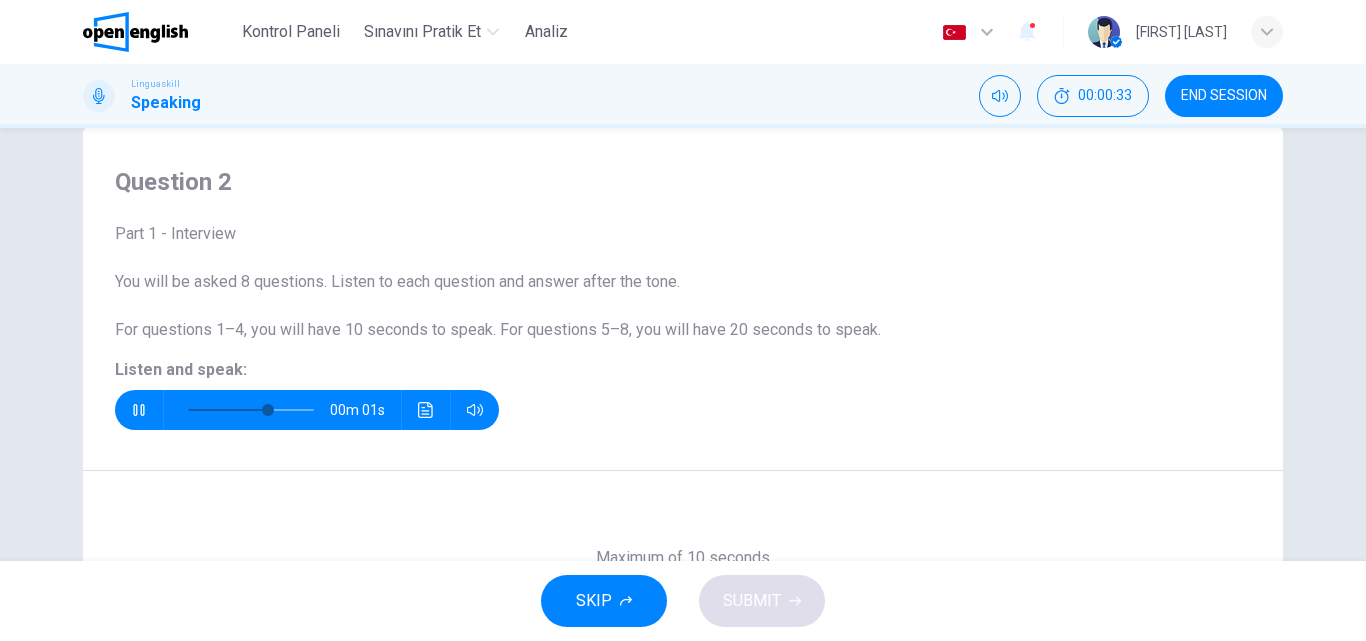 type on "*" 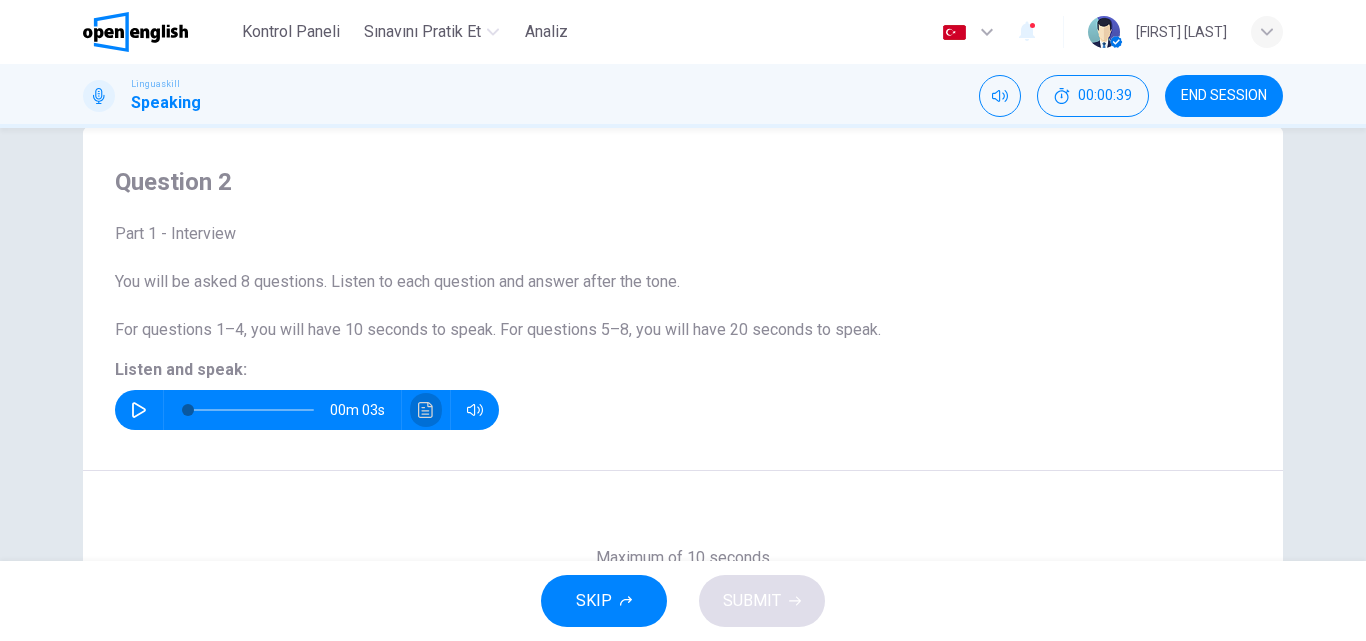 click 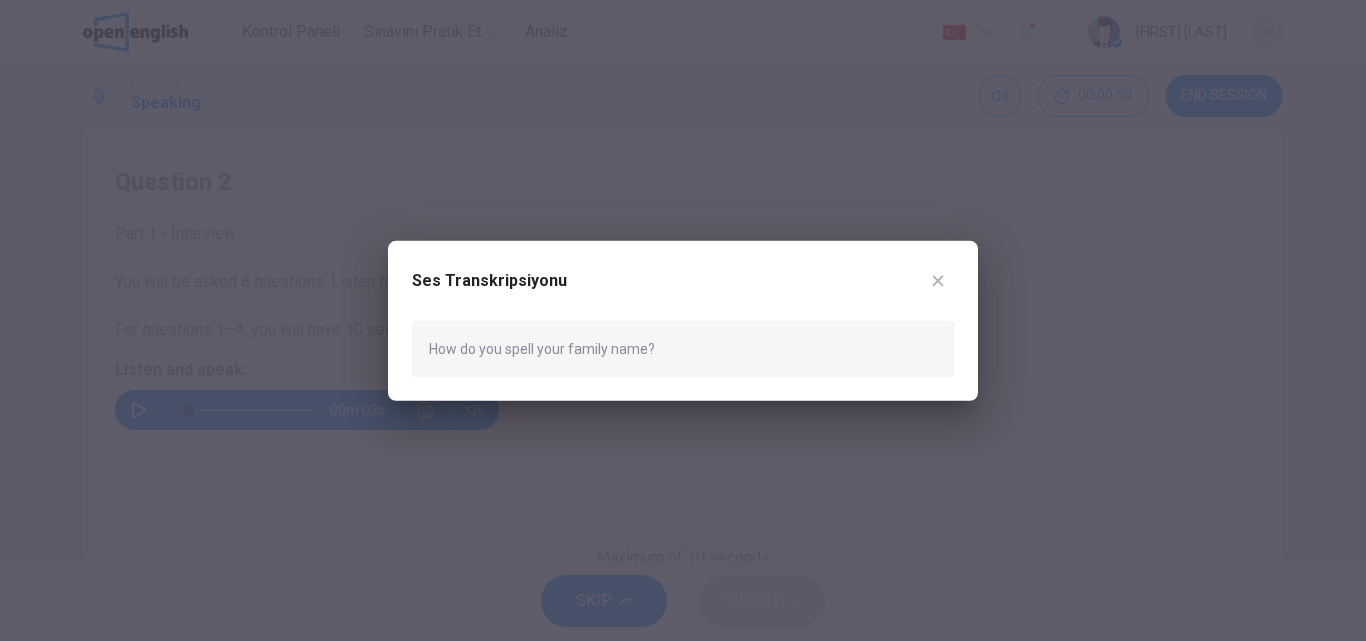 drag, startPoint x: 664, startPoint y: 349, endPoint x: 485, endPoint y: 339, distance: 179.27911 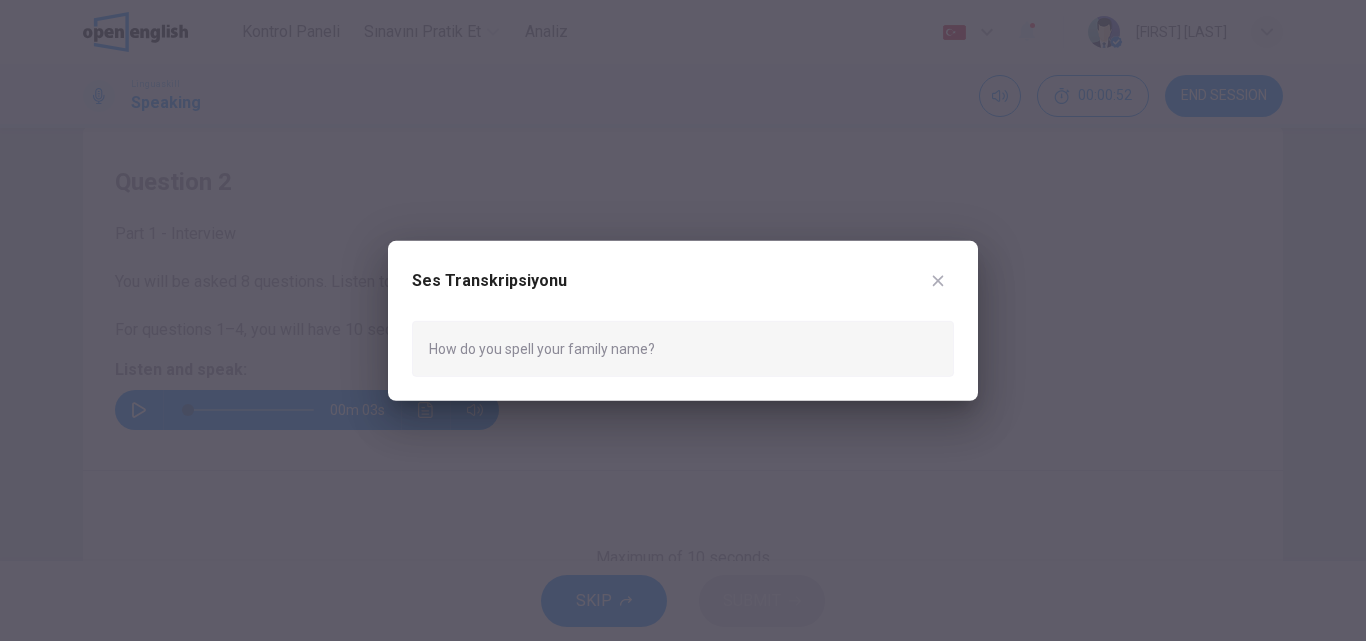 drag, startPoint x: 431, startPoint y: 347, endPoint x: 547, endPoint y: 345, distance: 116.01724 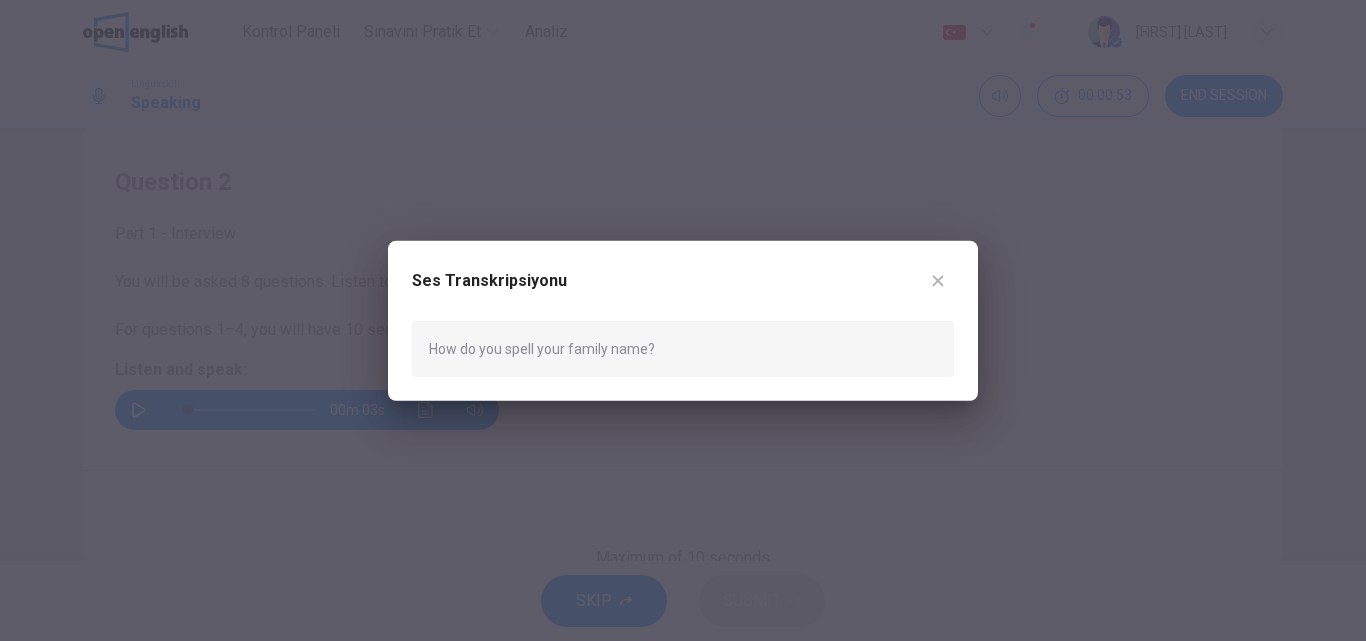 drag, startPoint x: 512, startPoint y: 344, endPoint x: 634, endPoint y: 363, distance: 123.47064 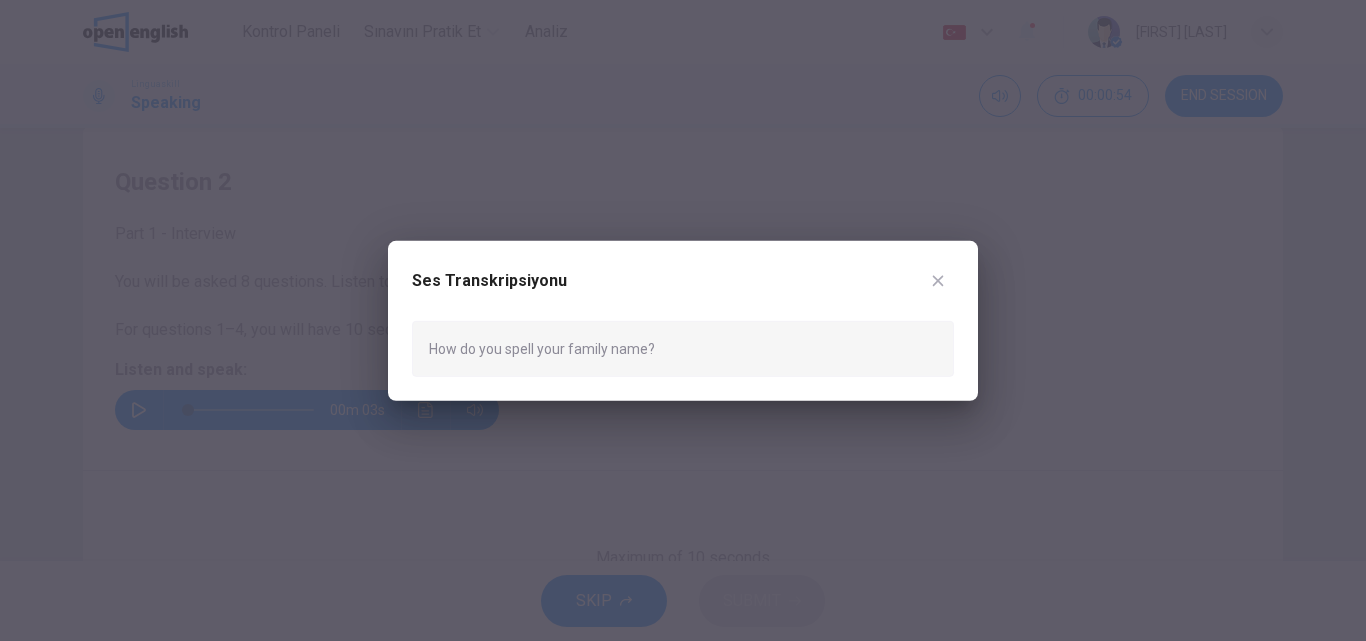 click 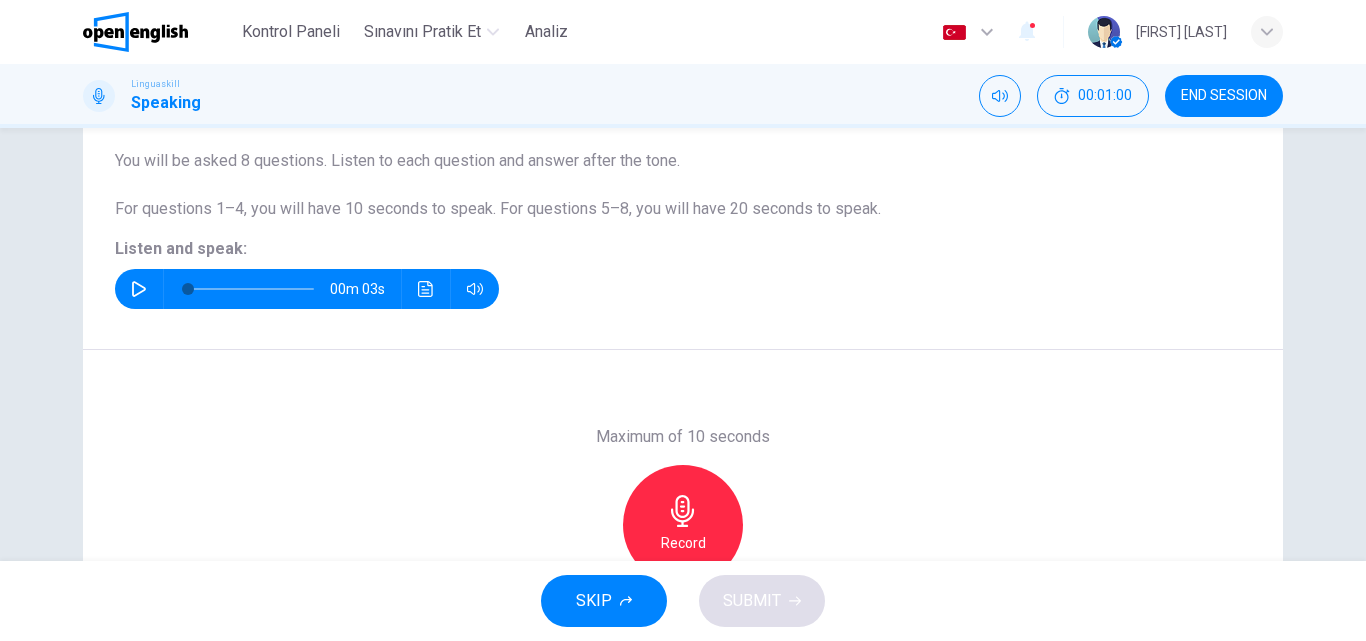 scroll, scrollTop: 342, scrollLeft: 0, axis: vertical 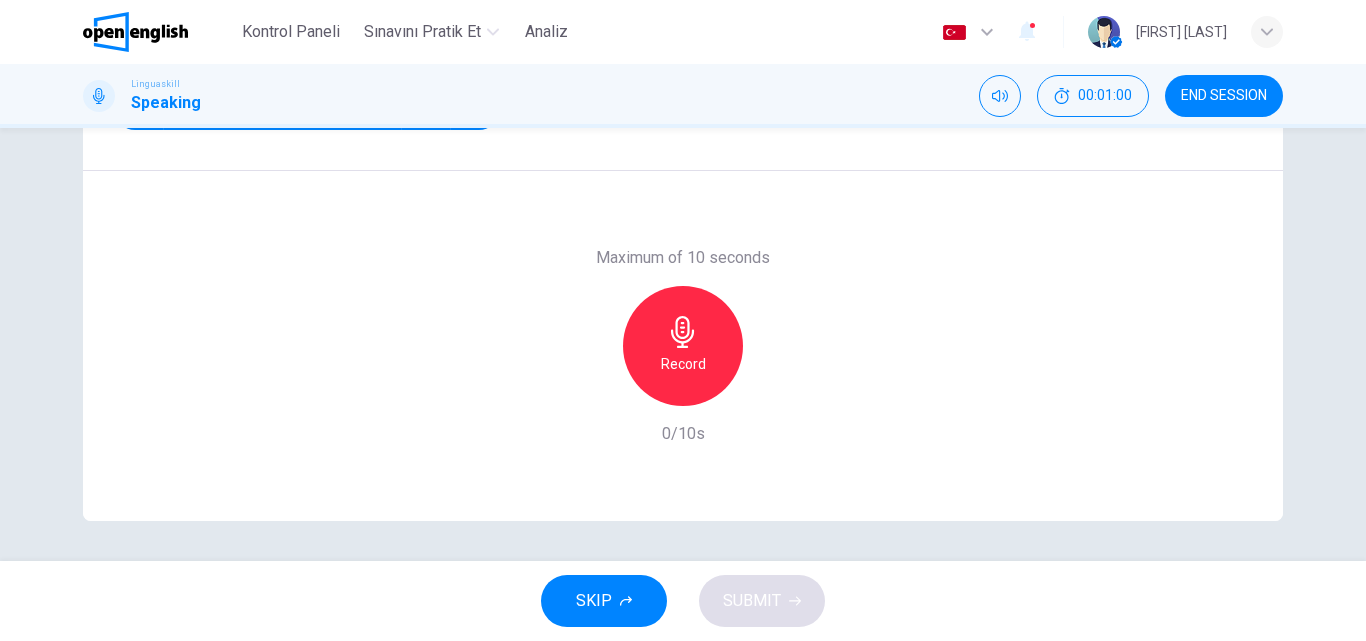 click 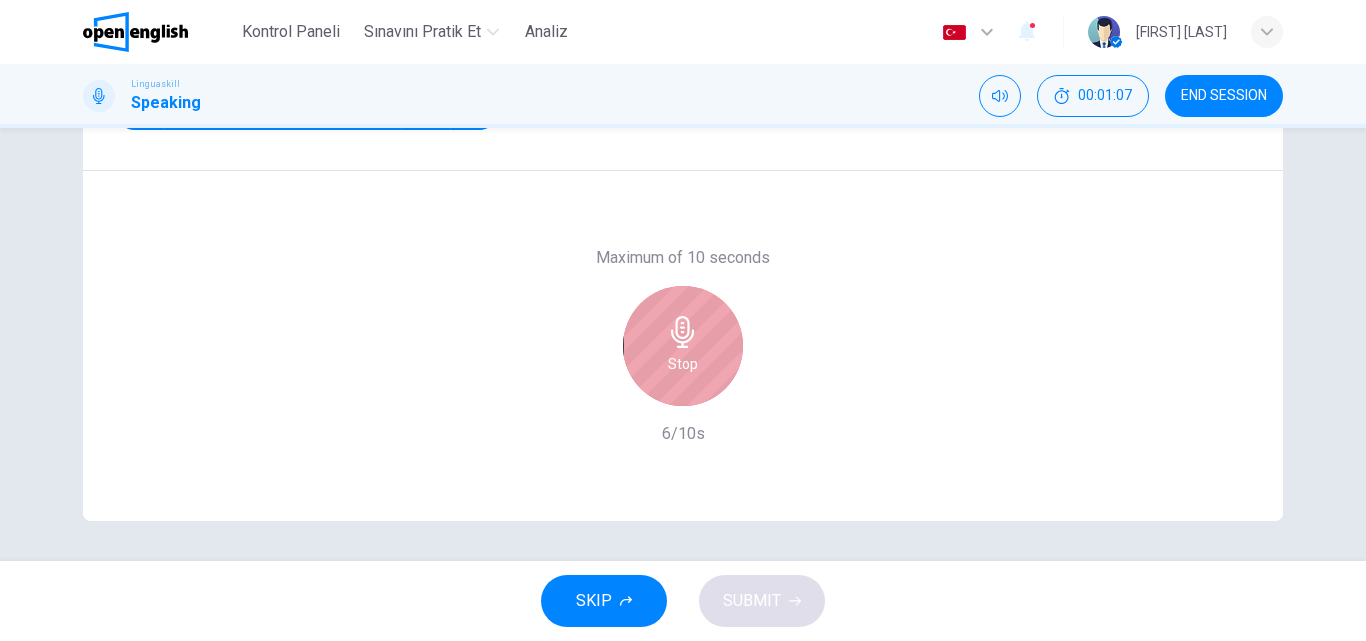 click on "Stop" at bounding box center (683, 364) 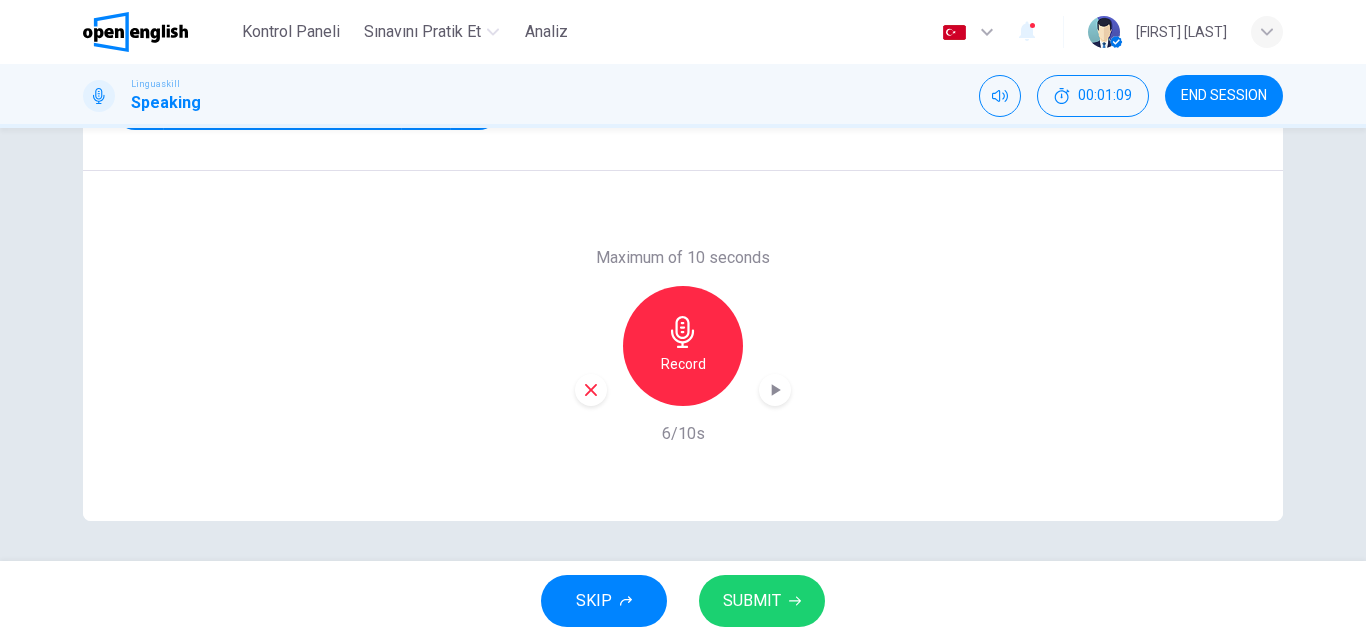 click on "SUBMIT" at bounding box center (752, 601) 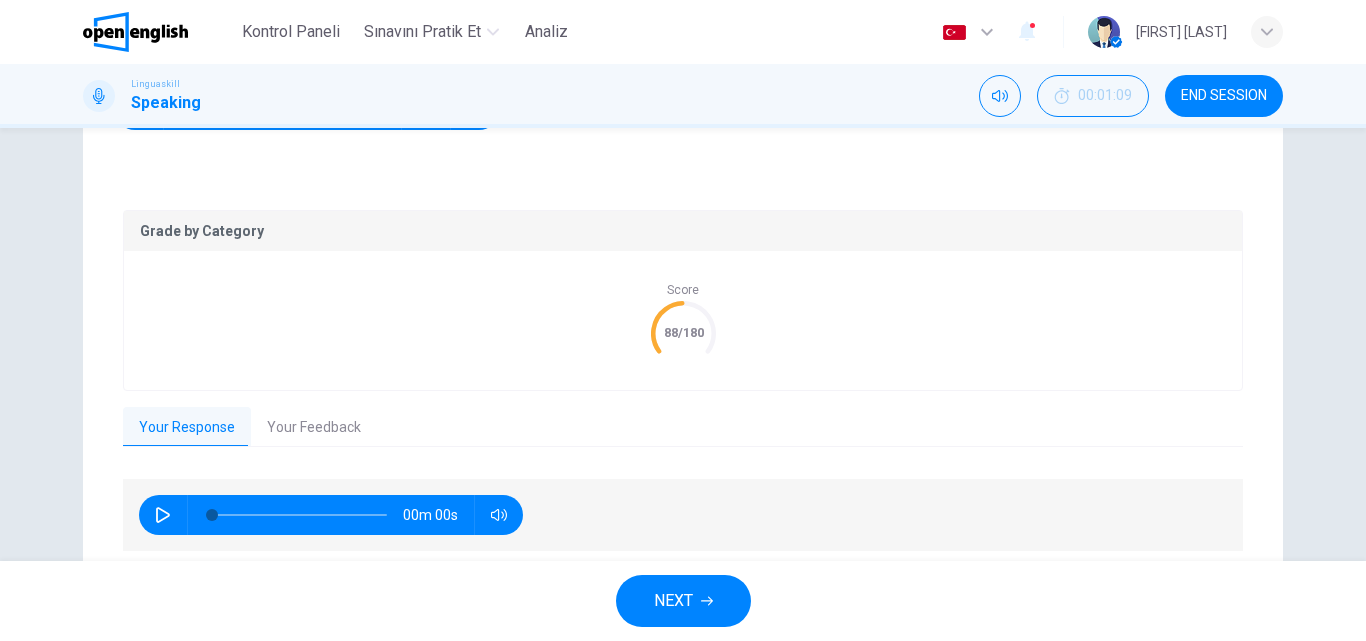 scroll, scrollTop: 415, scrollLeft: 0, axis: vertical 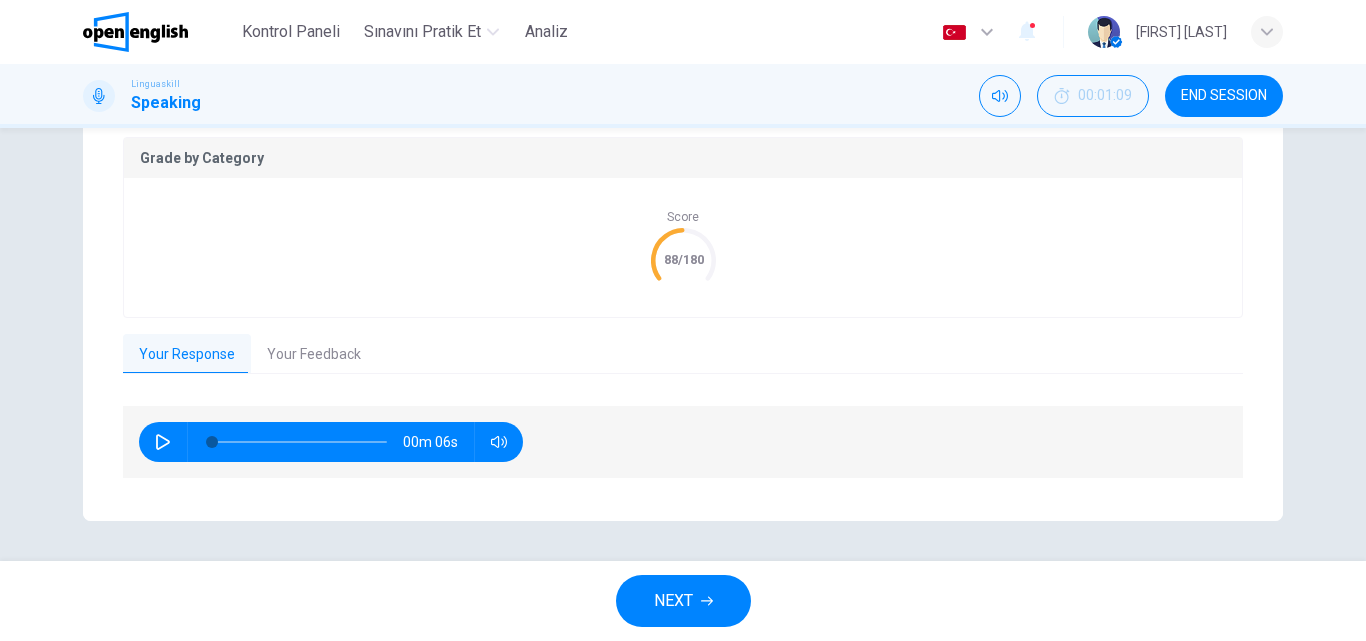 click on "Your Feedback" at bounding box center [314, 355] 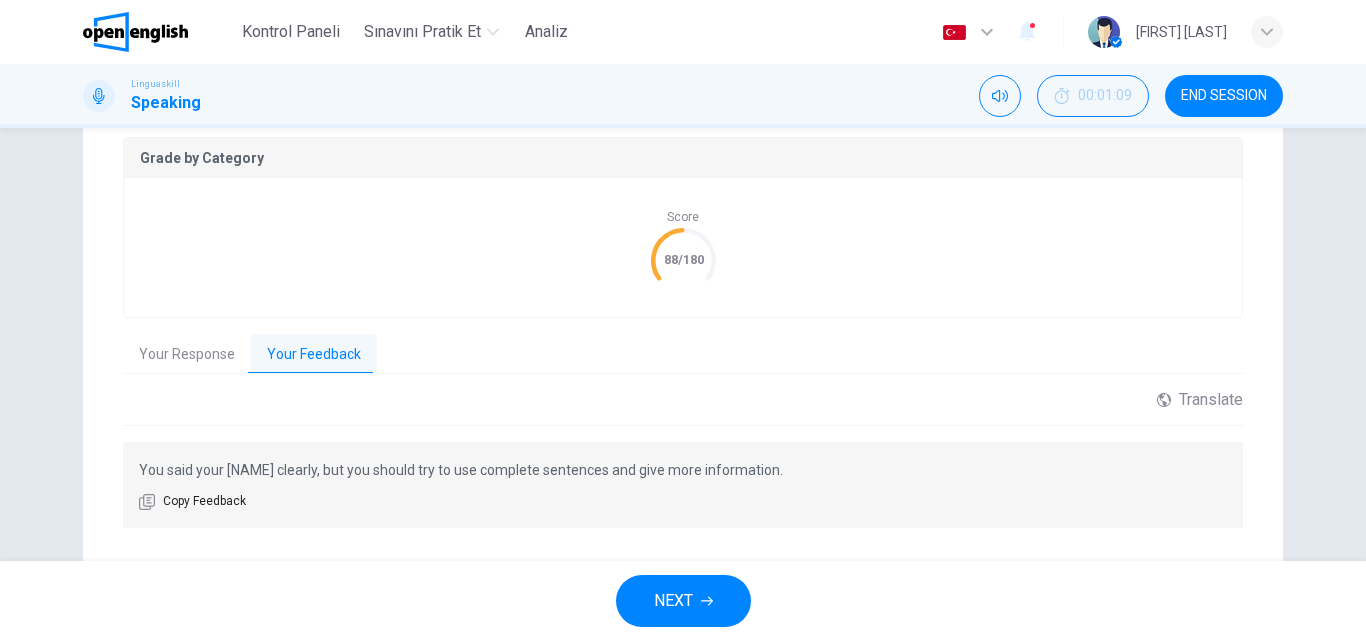 click on "Your Response" at bounding box center (187, 355) 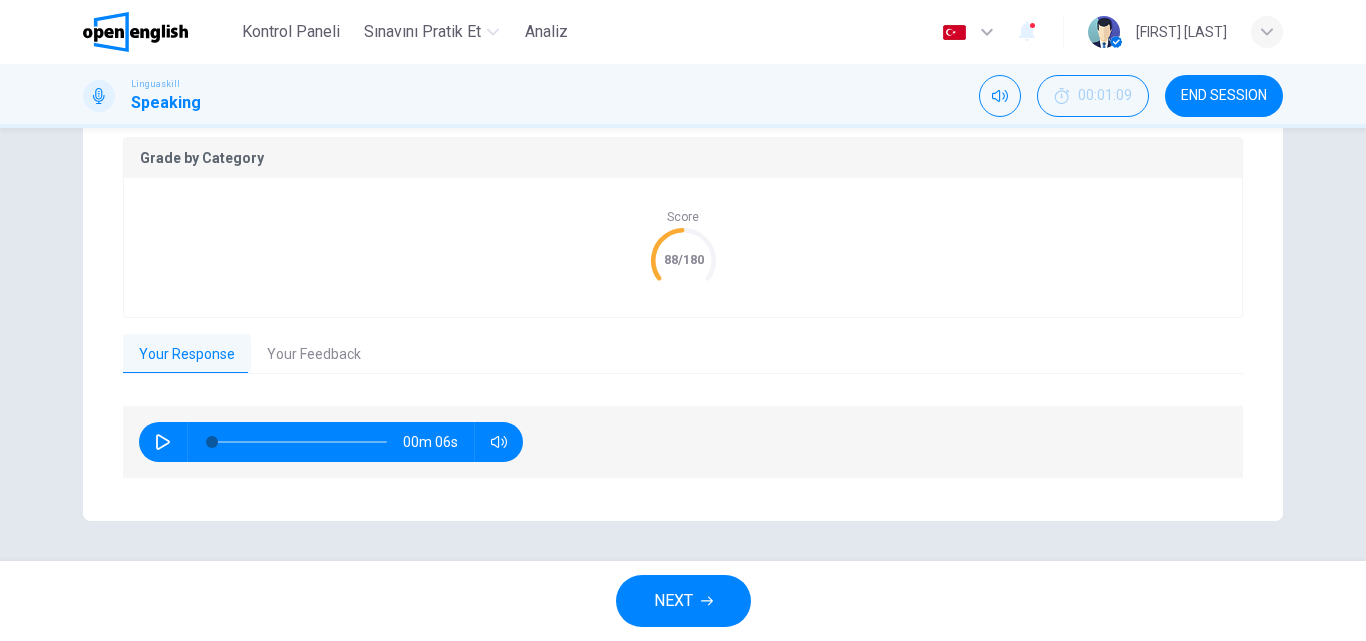click 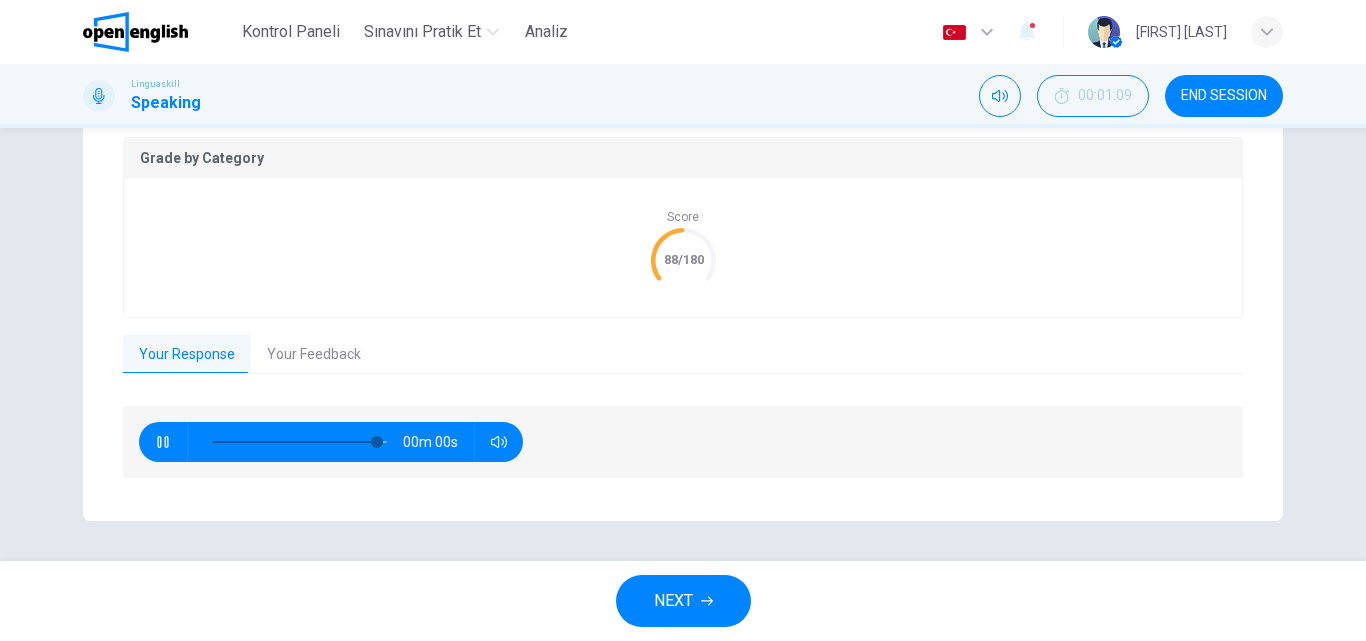 type on "*" 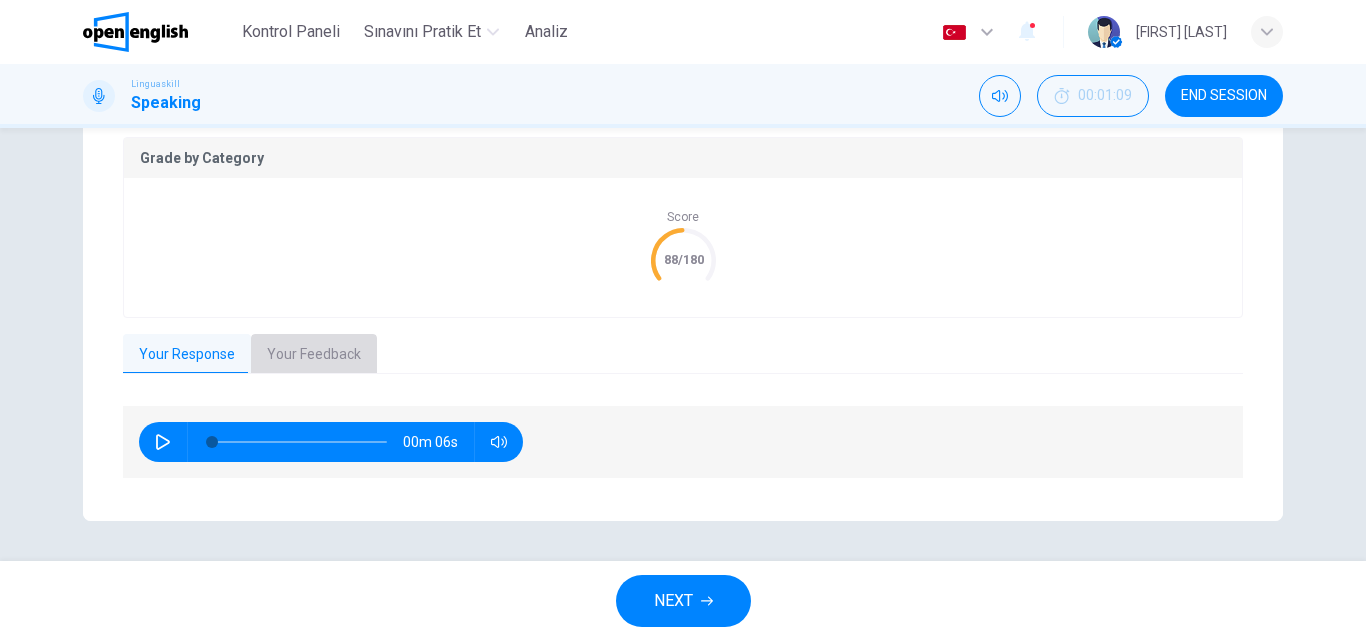 click on "Your Feedback" at bounding box center [314, 355] 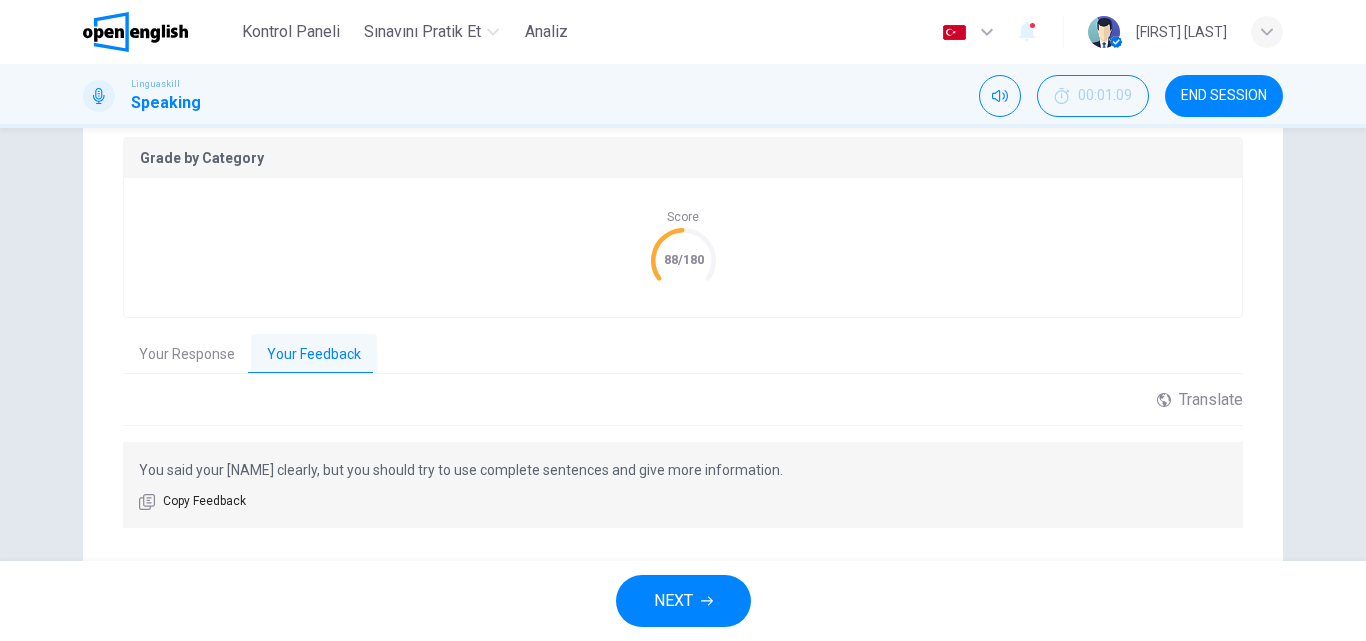 click on "NEXT" at bounding box center (683, 601) 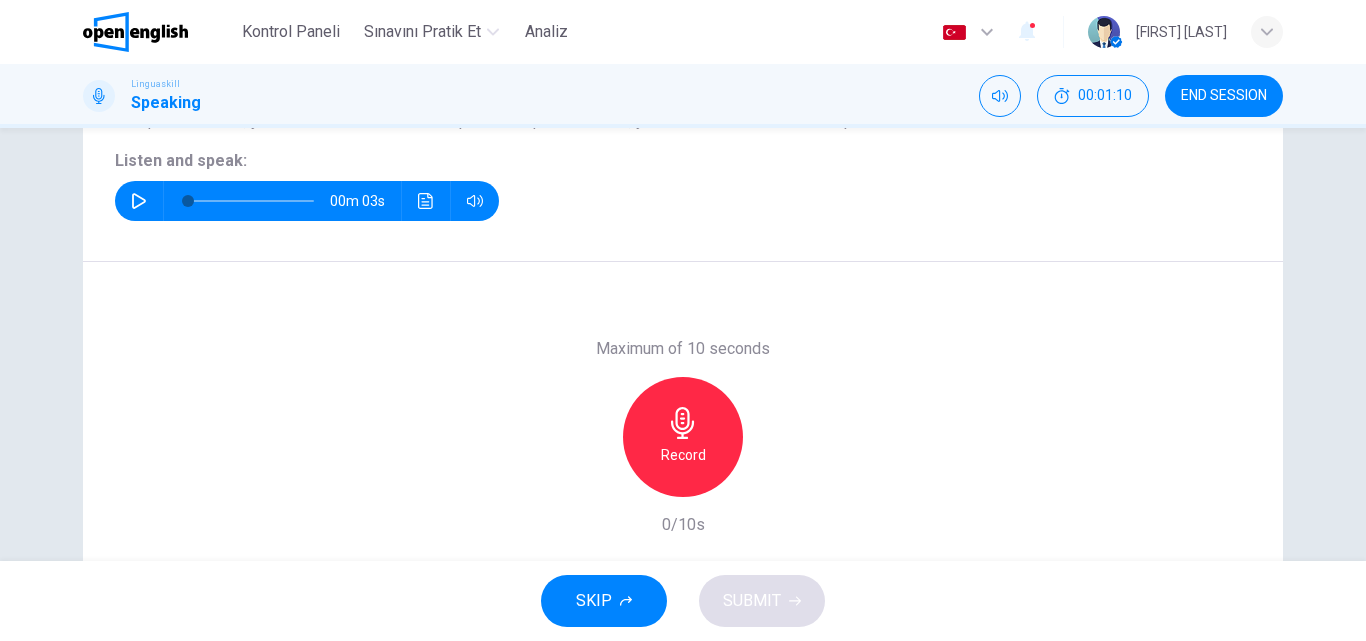 scroll, scrollTop: 142, scrollLeft: 0, axis: vertical 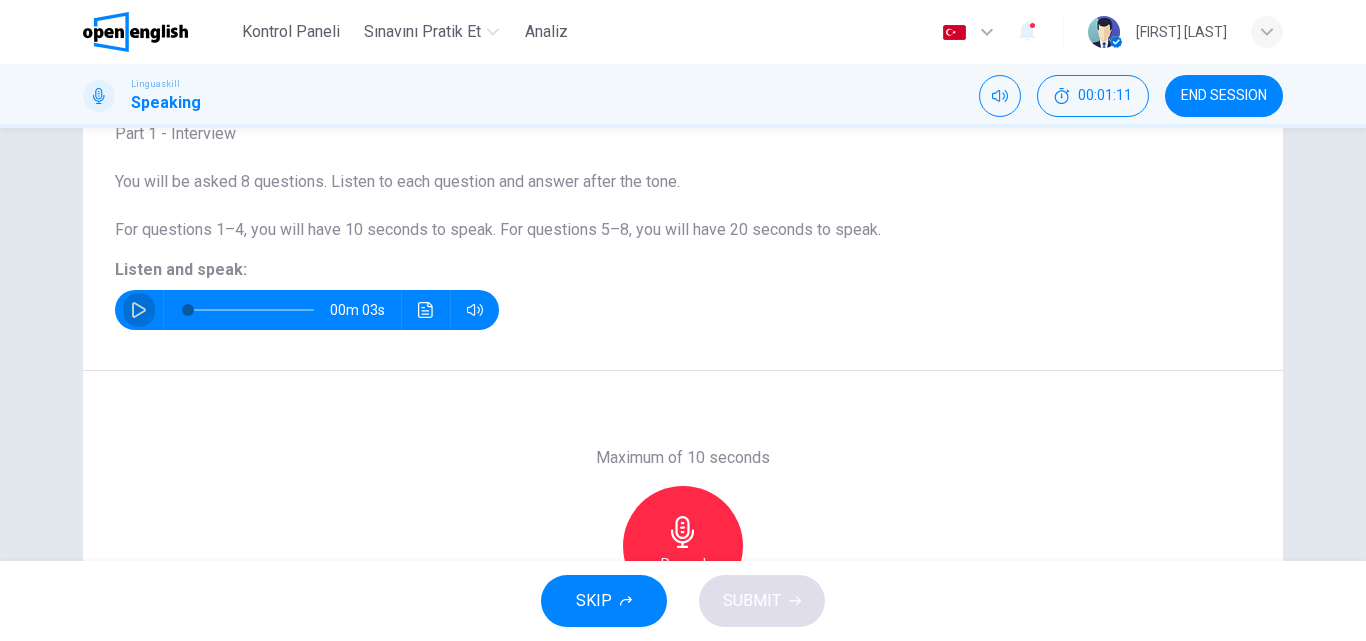 click 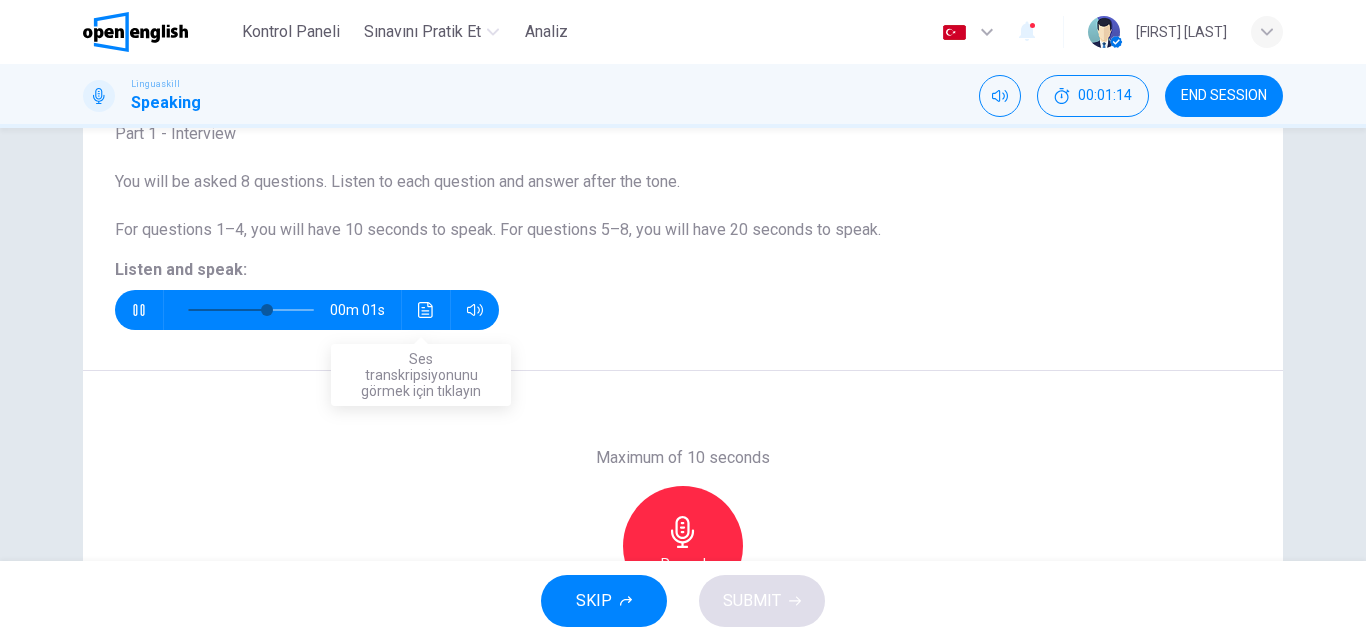 click 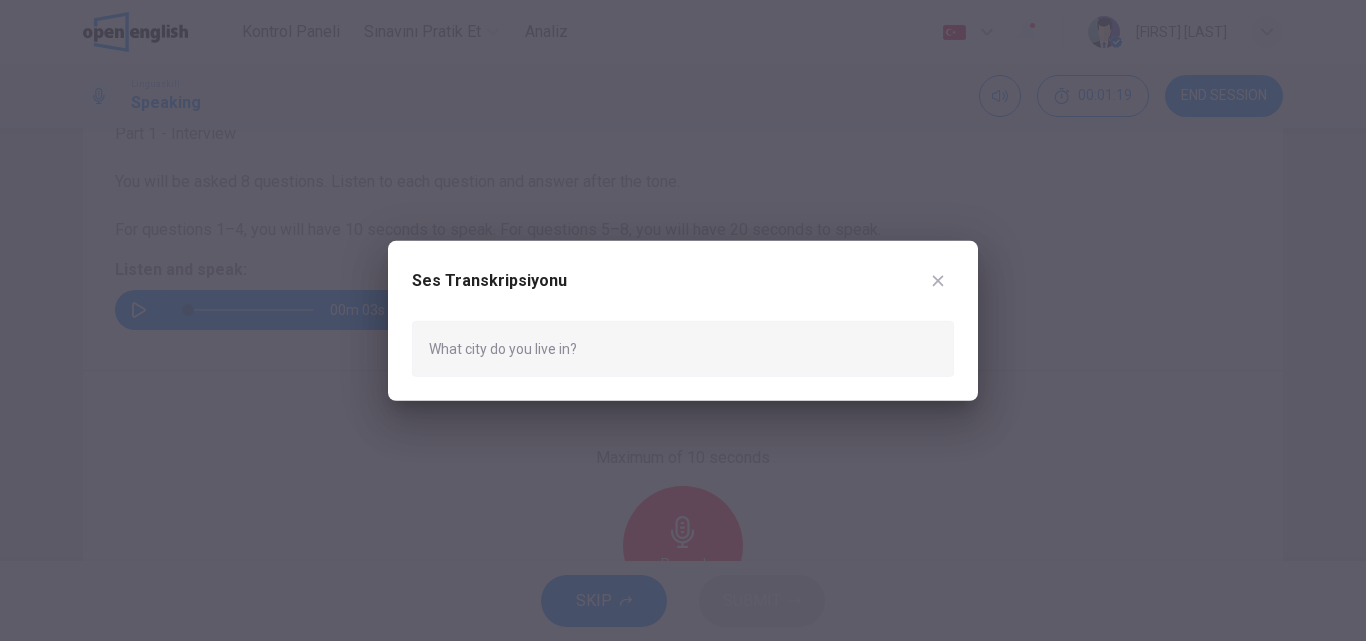 click 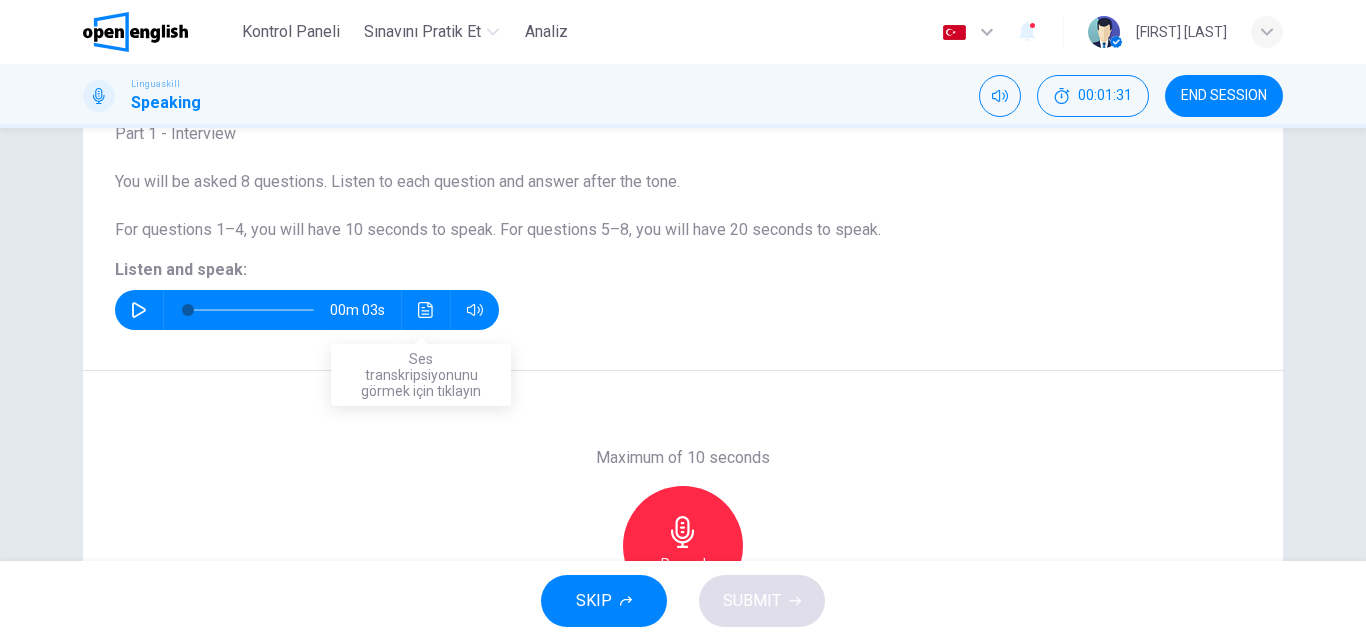 click 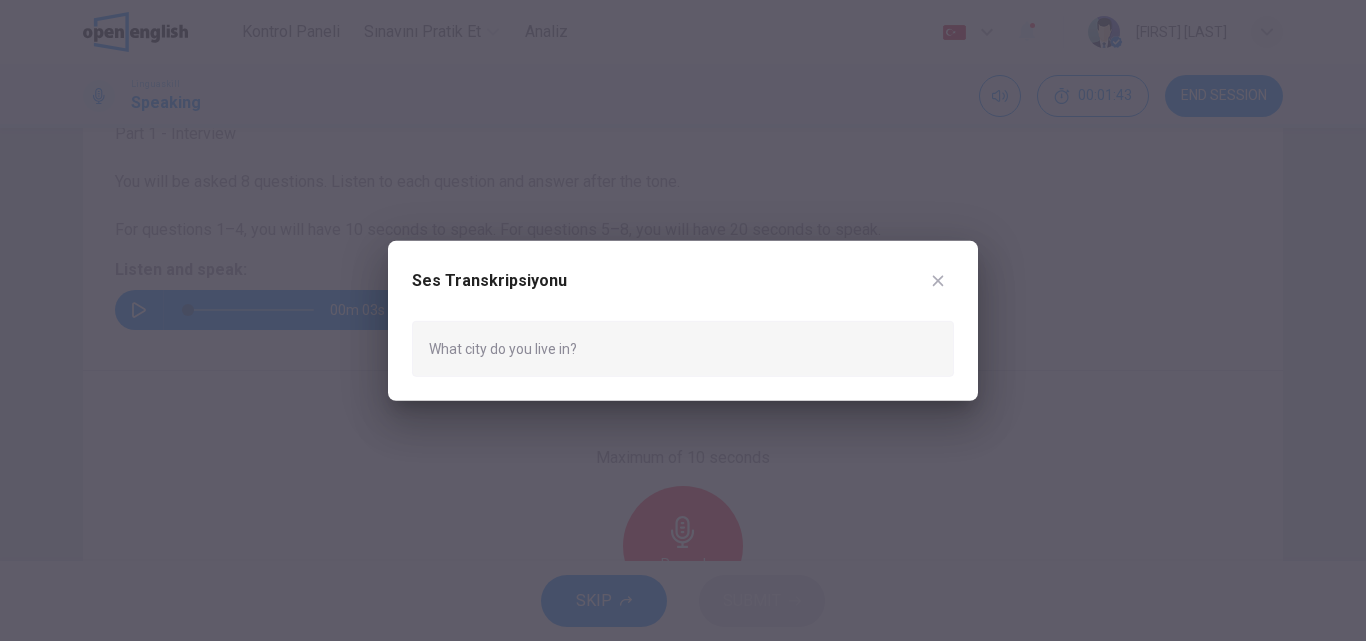 click 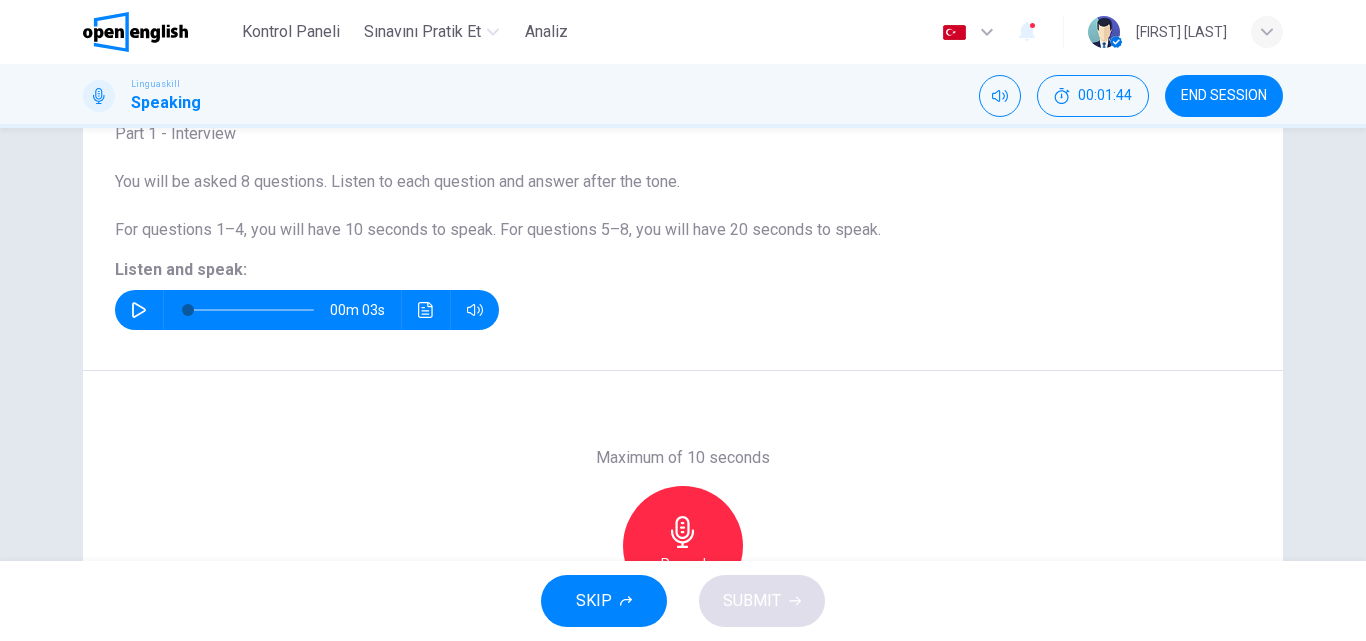 scroll, scrollTop: 342, scrollLeft: 0, axis: vertical 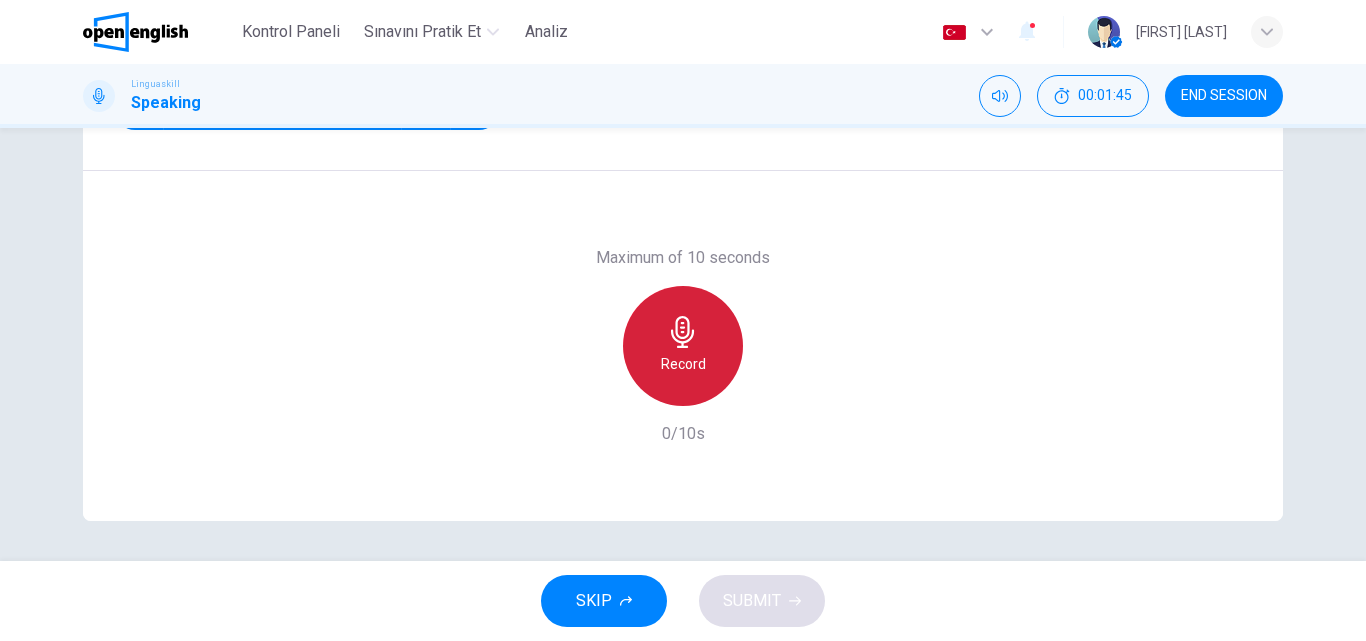 click on "Record" at bounding box center (683, 364) 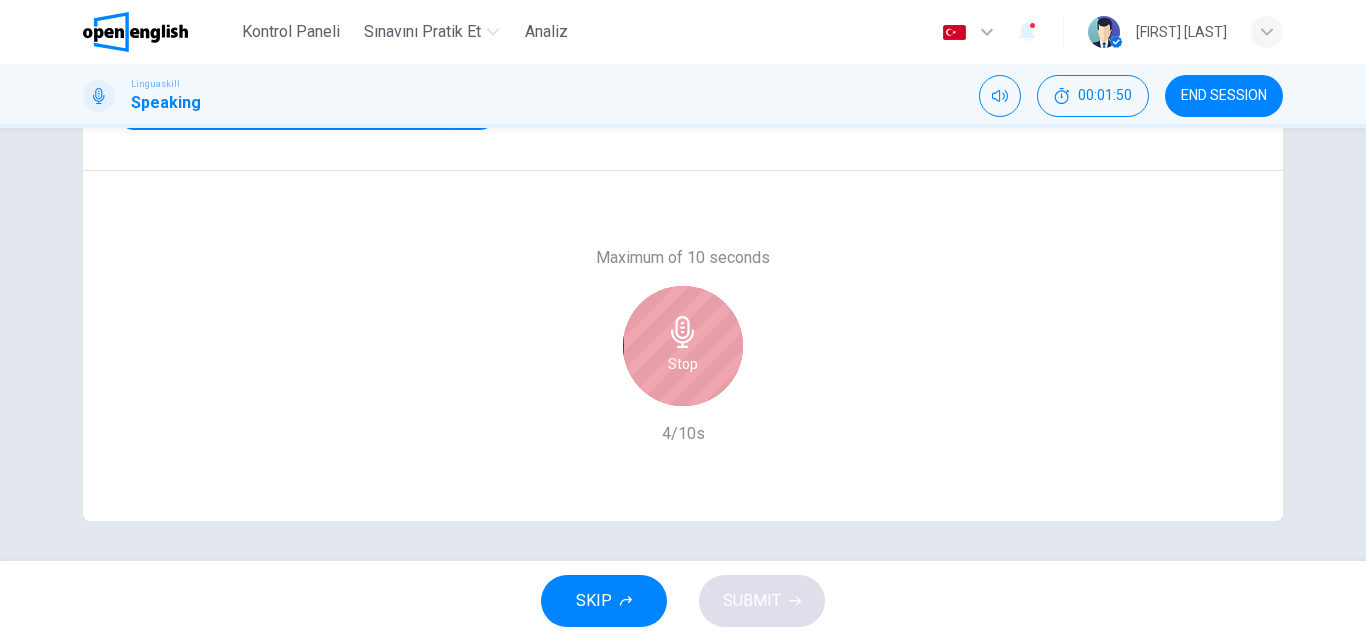 click on "Stop" at bounding box center [683, 364] 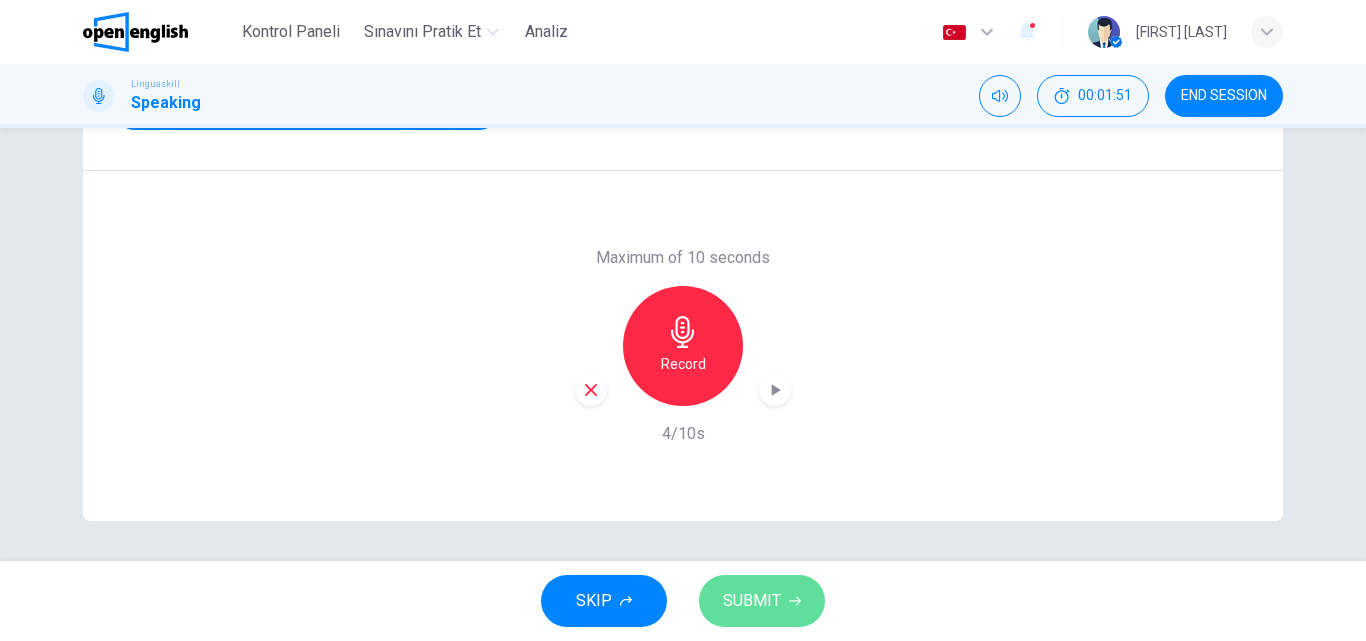 click on "SUBMIT" at bounding box center (752, 601) 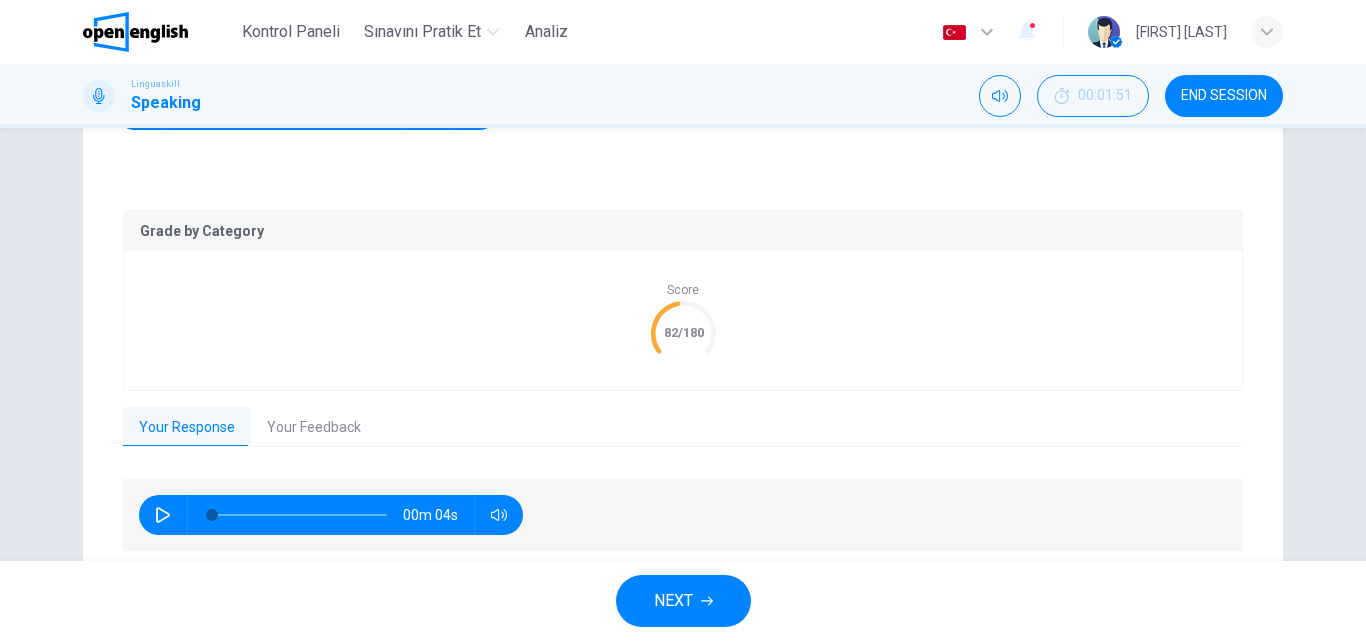 click on "Your Feedback" at bounding box center [314, 428] 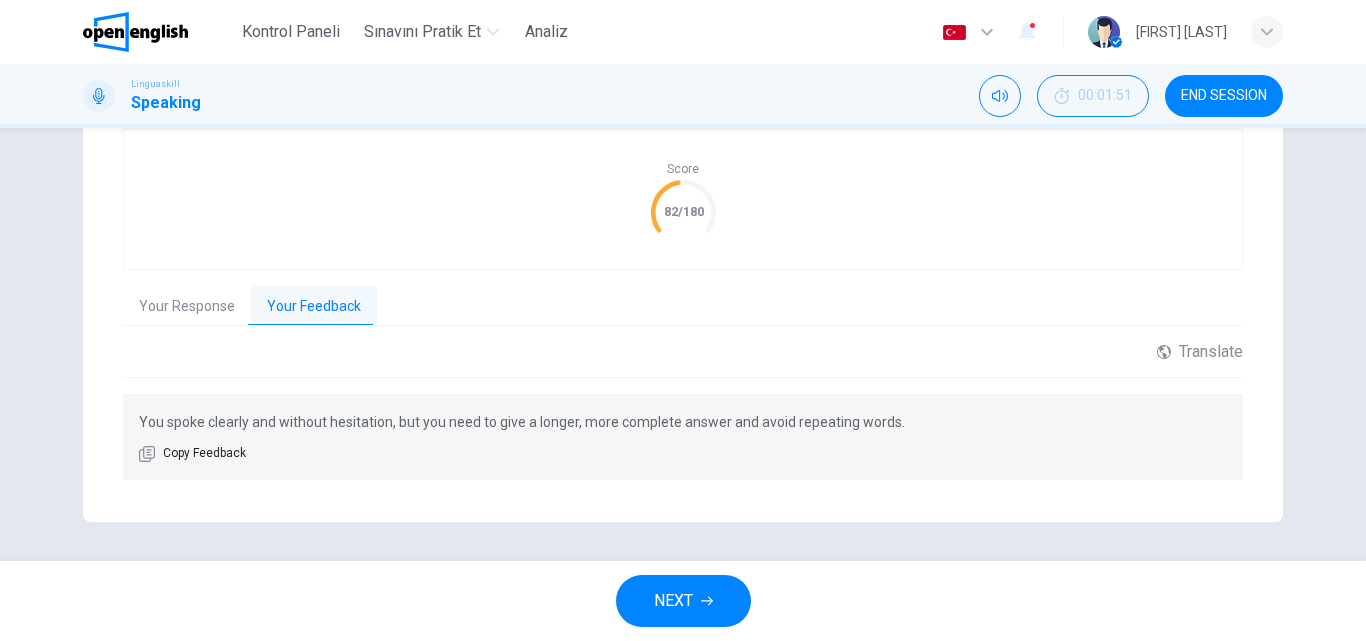 scroll, scrollTop: 464, scrollLeft: 0, axis: vertical 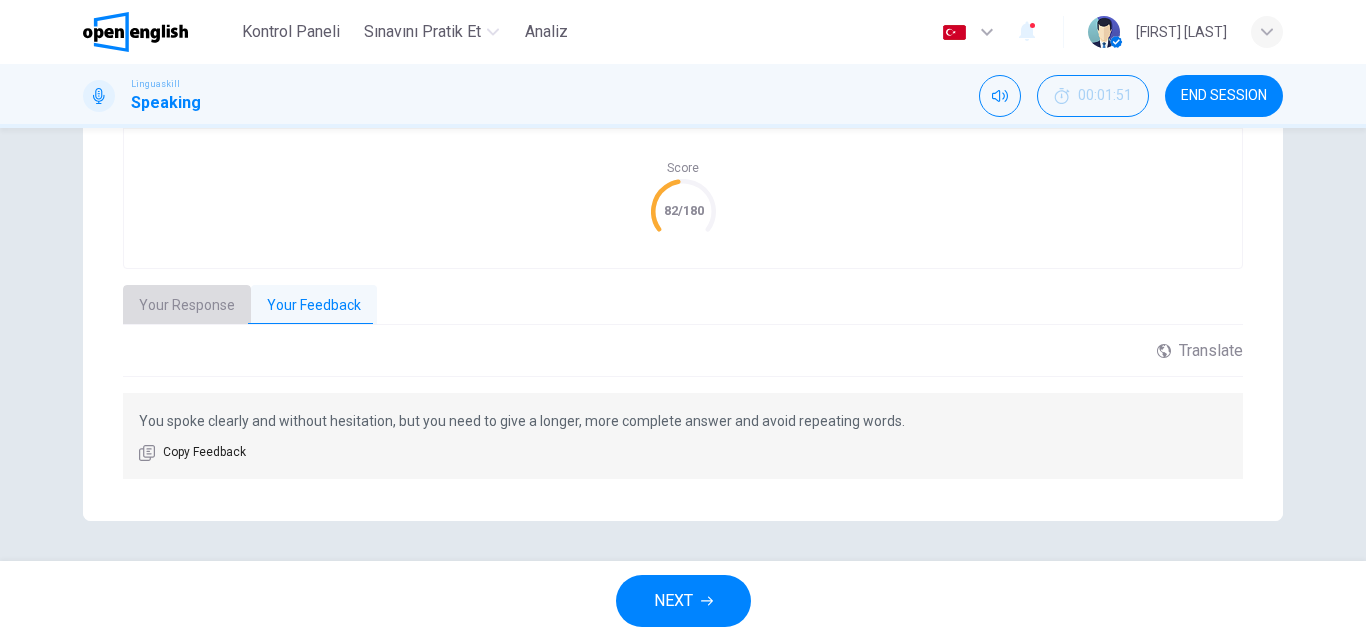 click on "Your Response" at bounding box center [187, 306] 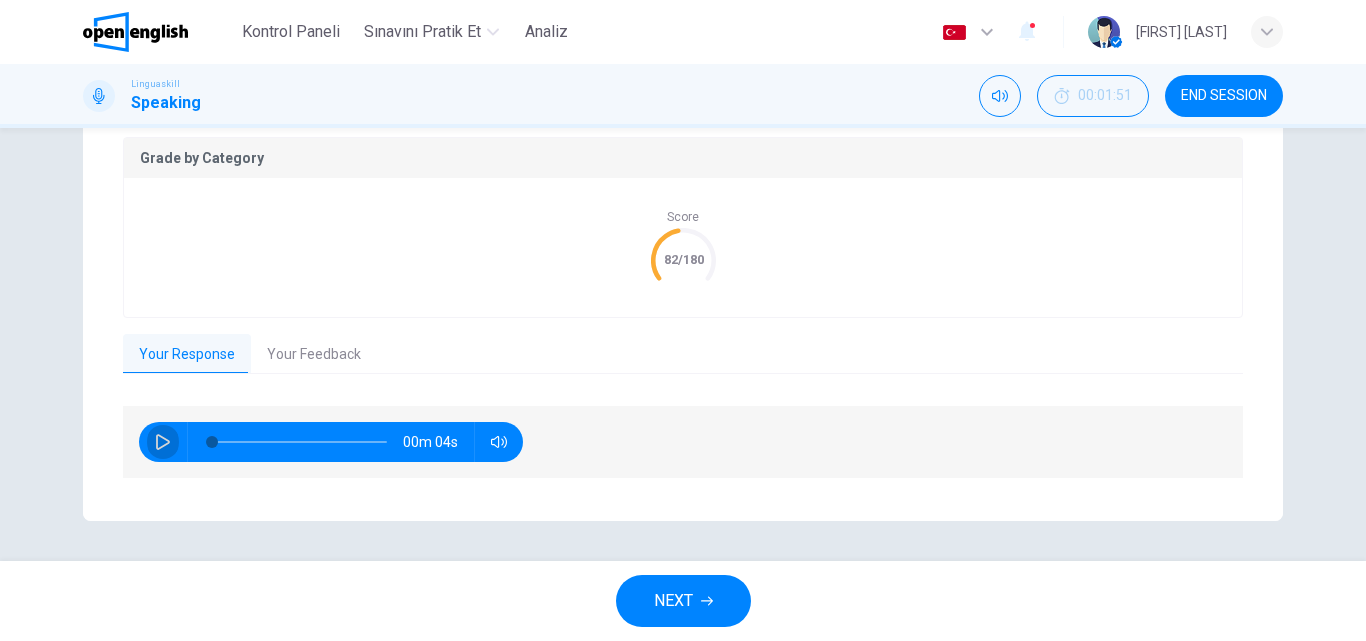 click 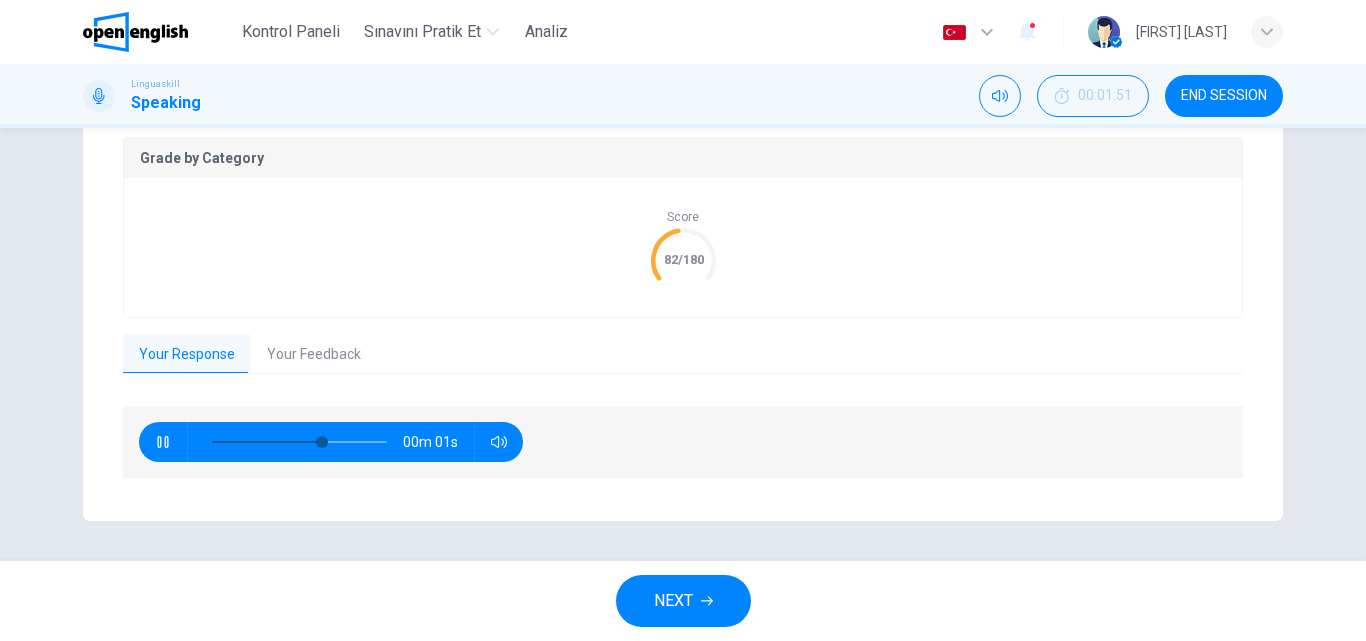 type on "**" 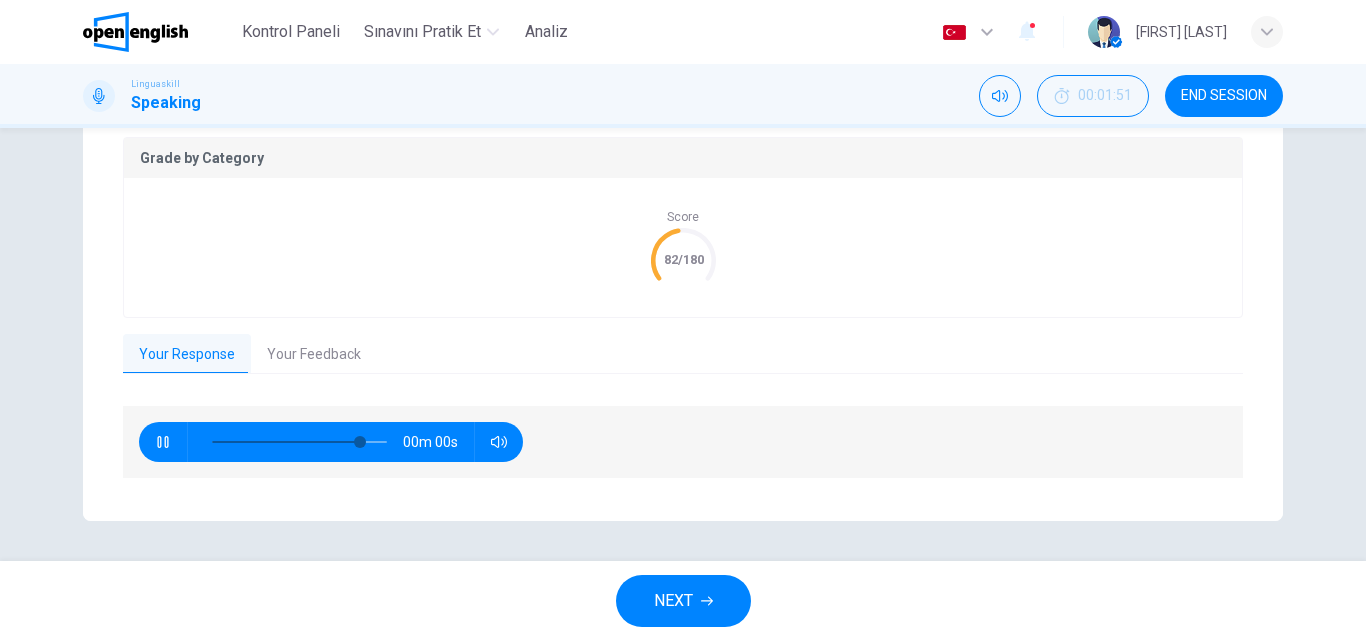 click on "NEXT" at bounding box center [673, 601] 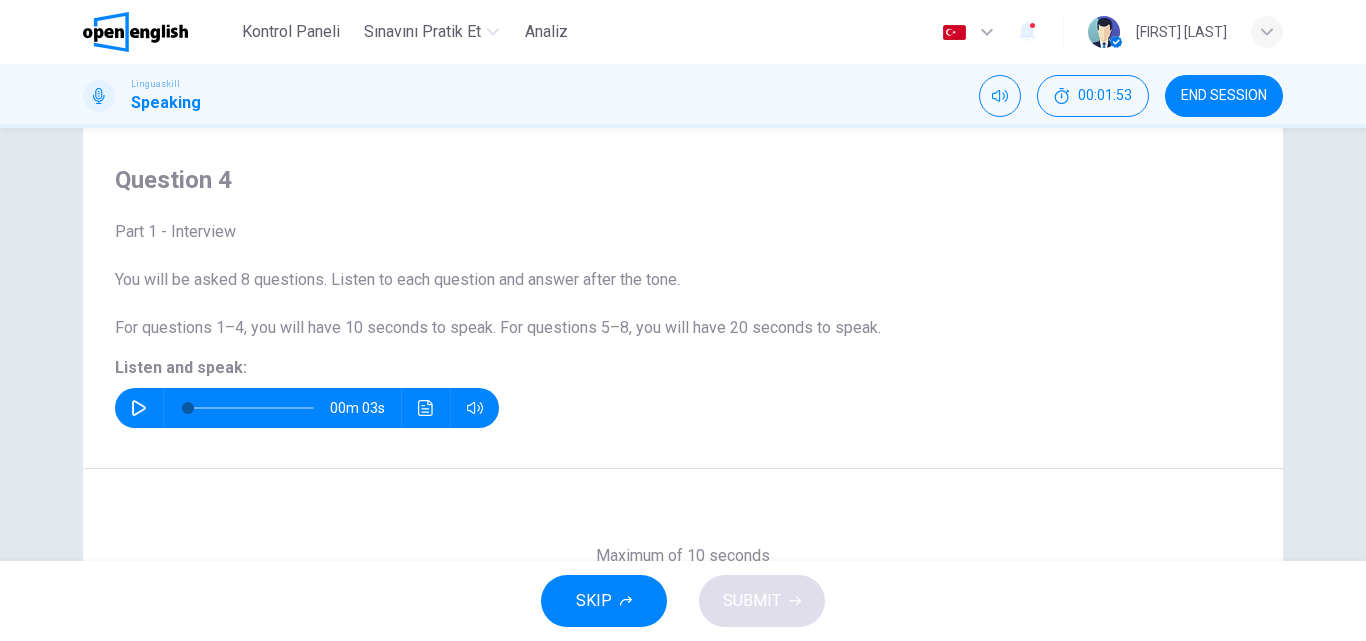 scroll, scrollTop: 42, scrollLeft: 0, axis: vertical 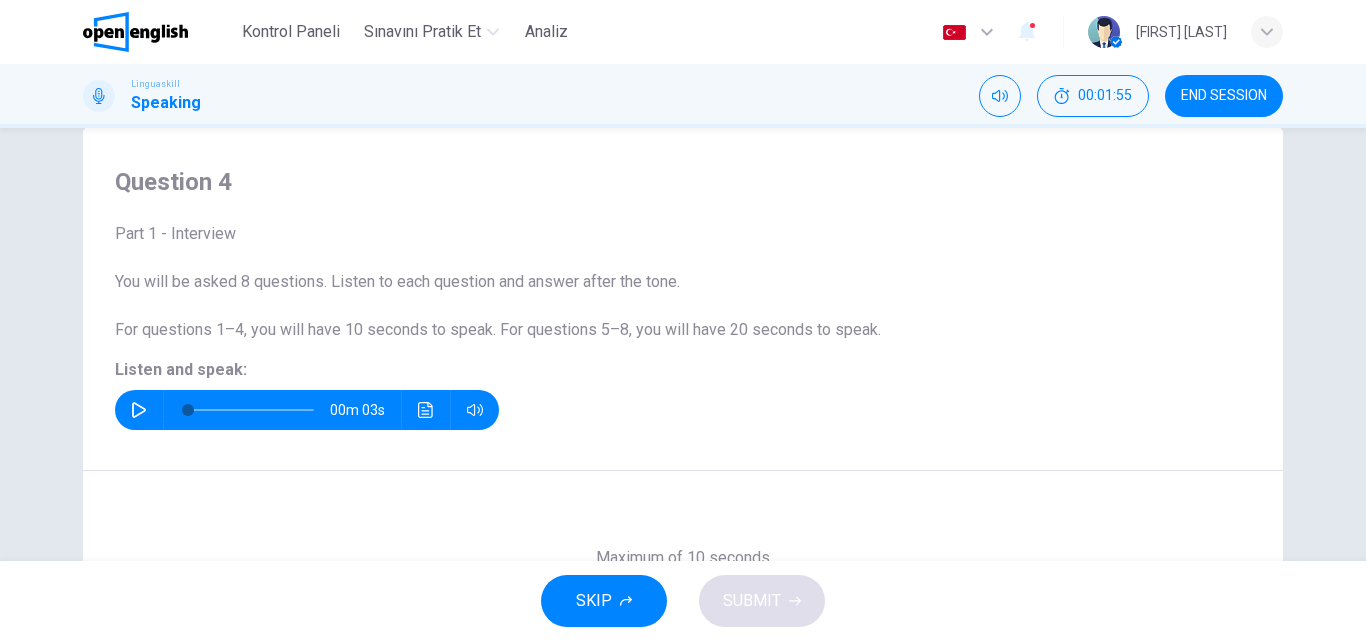 click 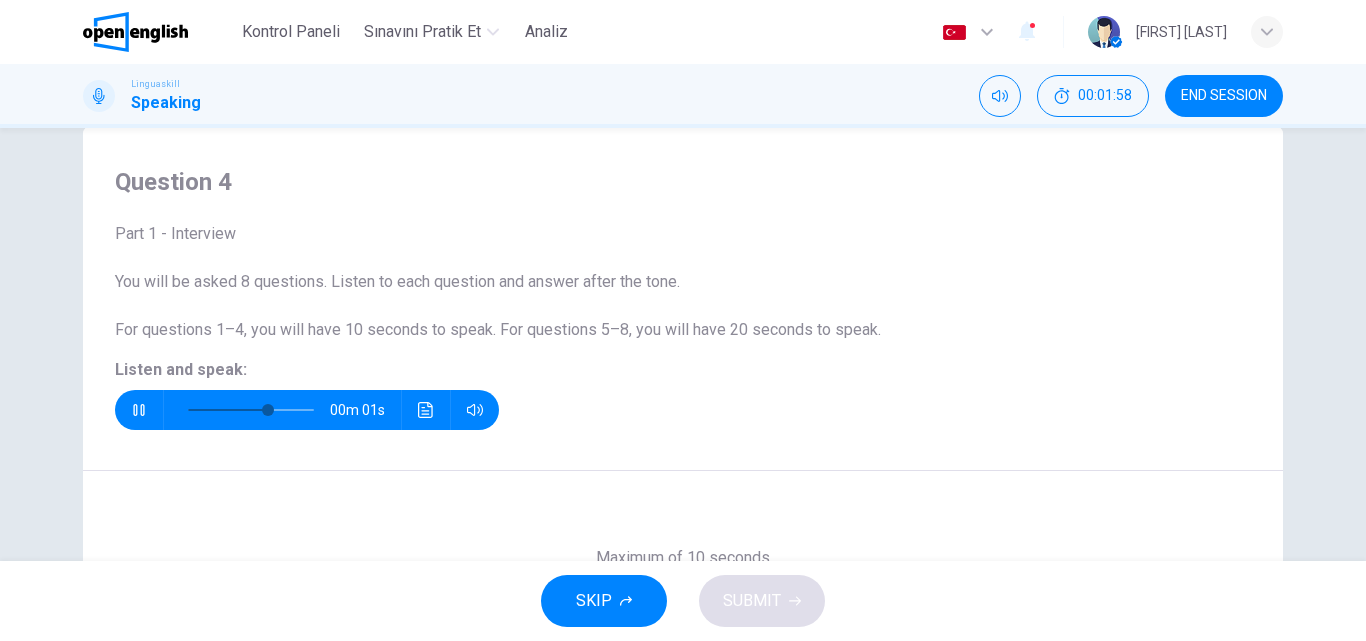 type on "*" 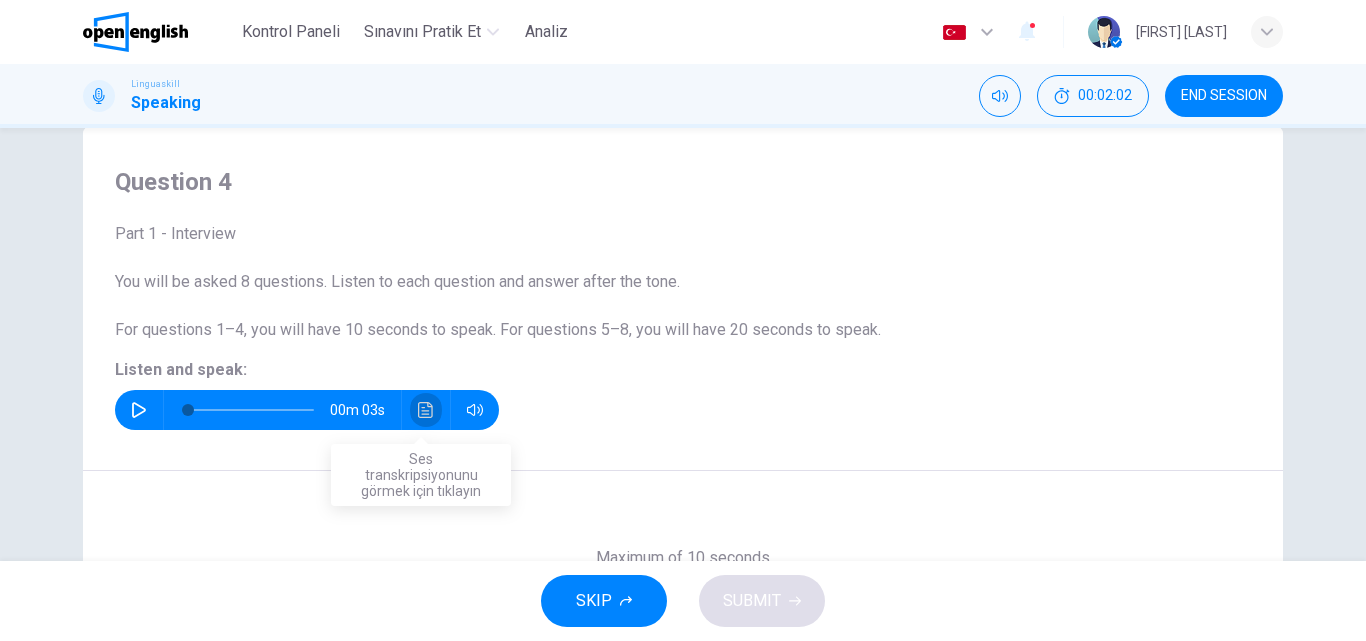 click at bounding box center [426, 410] 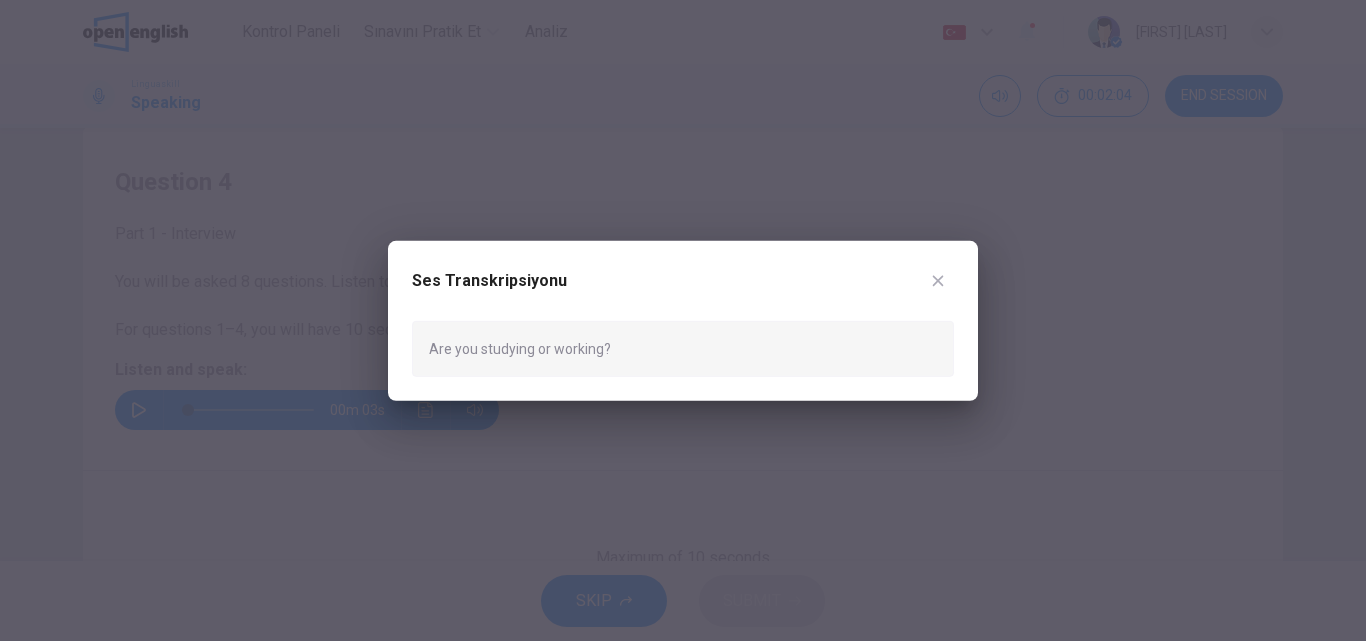 click at bounding box center [938, 280] 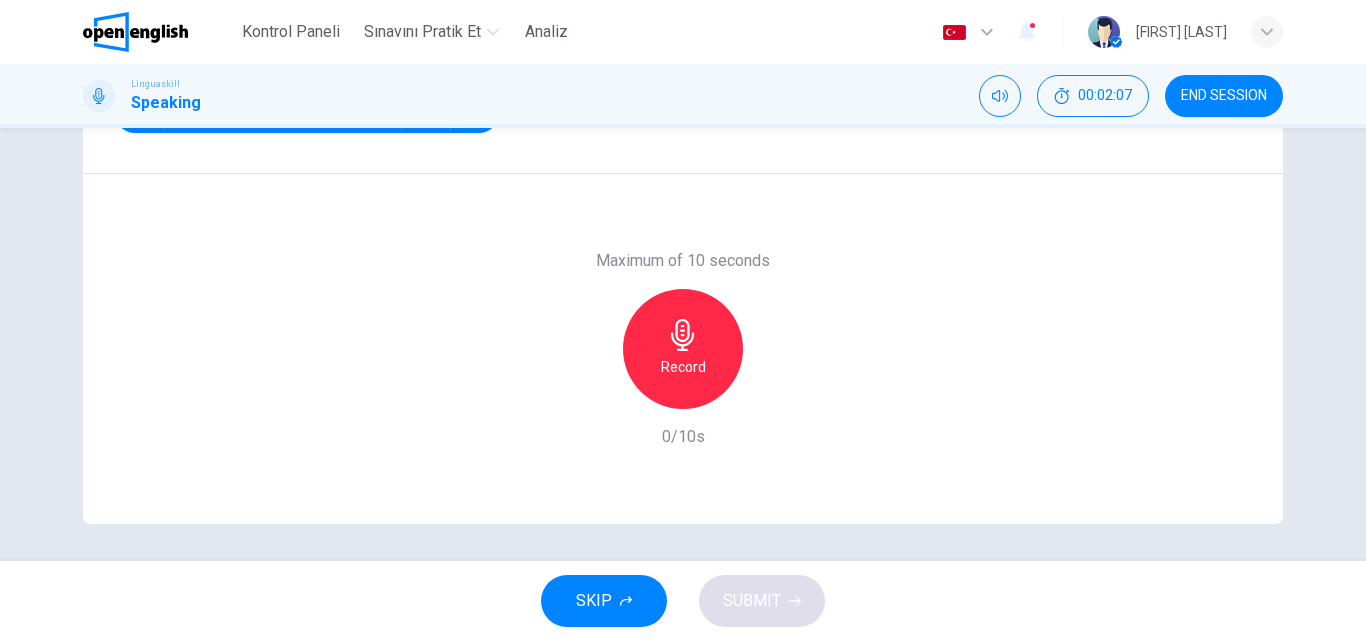scroll, scrollTop: 342, scrollLeft: 0, axis: vertical 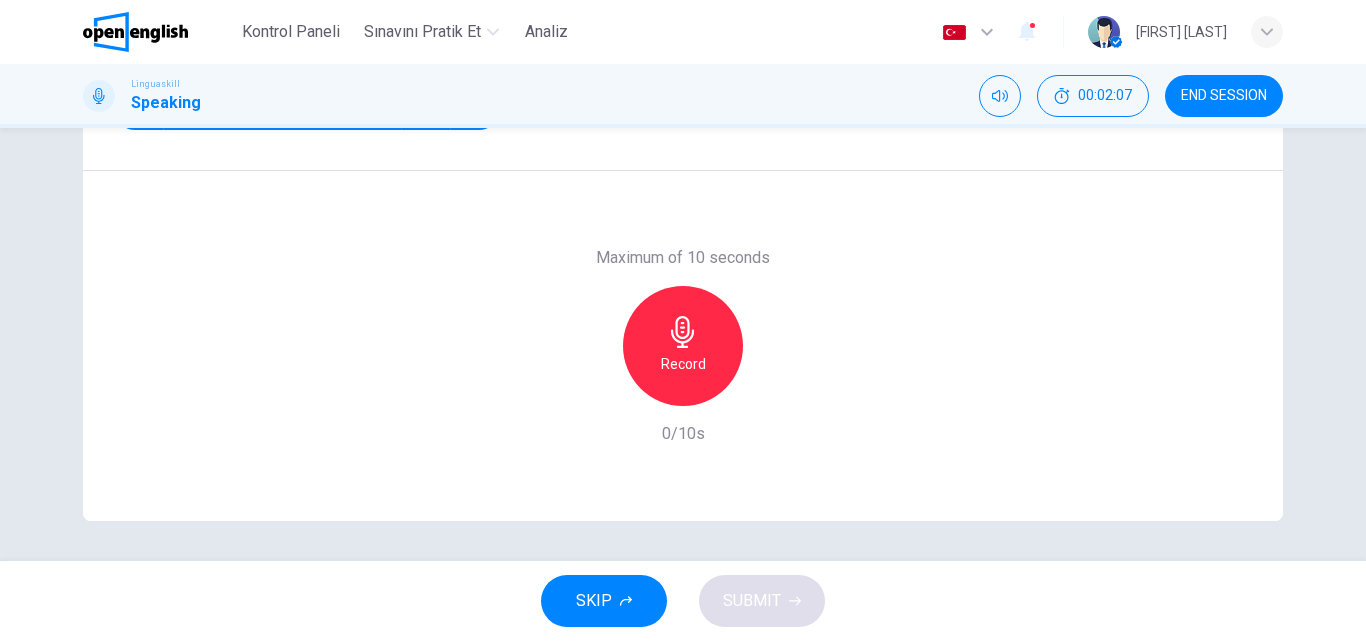 click on "Record" at bounding box center [683, 364] 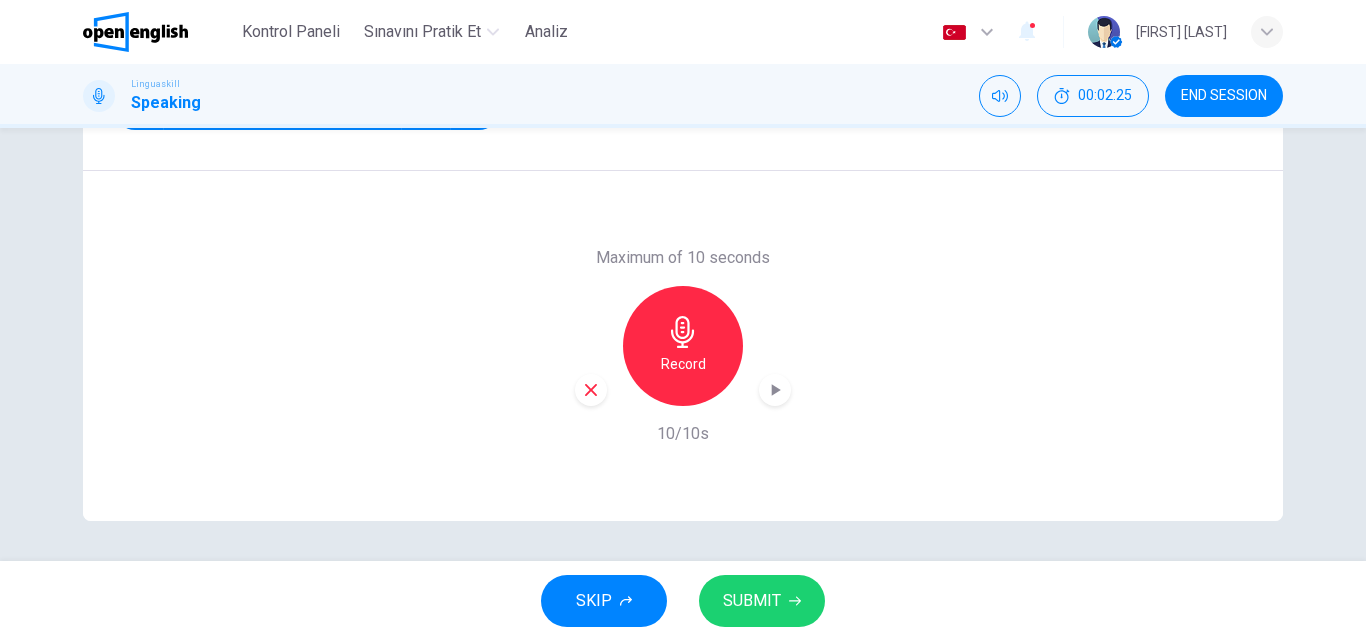 click 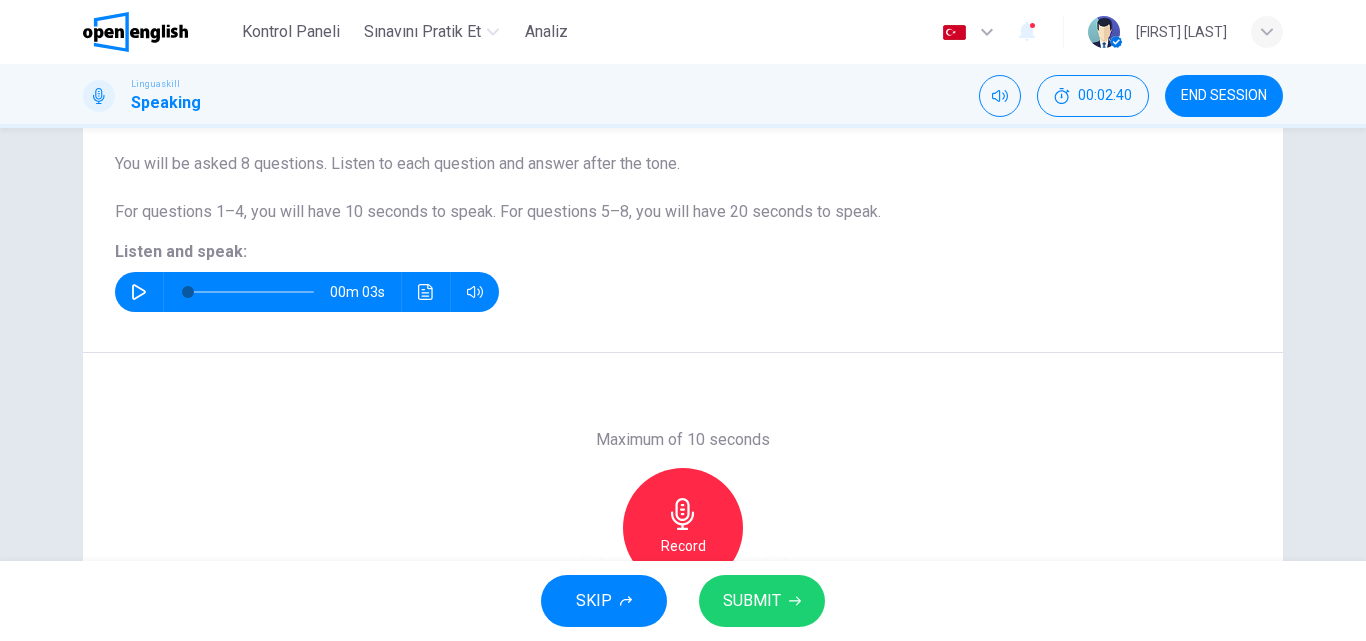 scroll, scrollTop: 342, scrollLeft: 0, axis: vertical 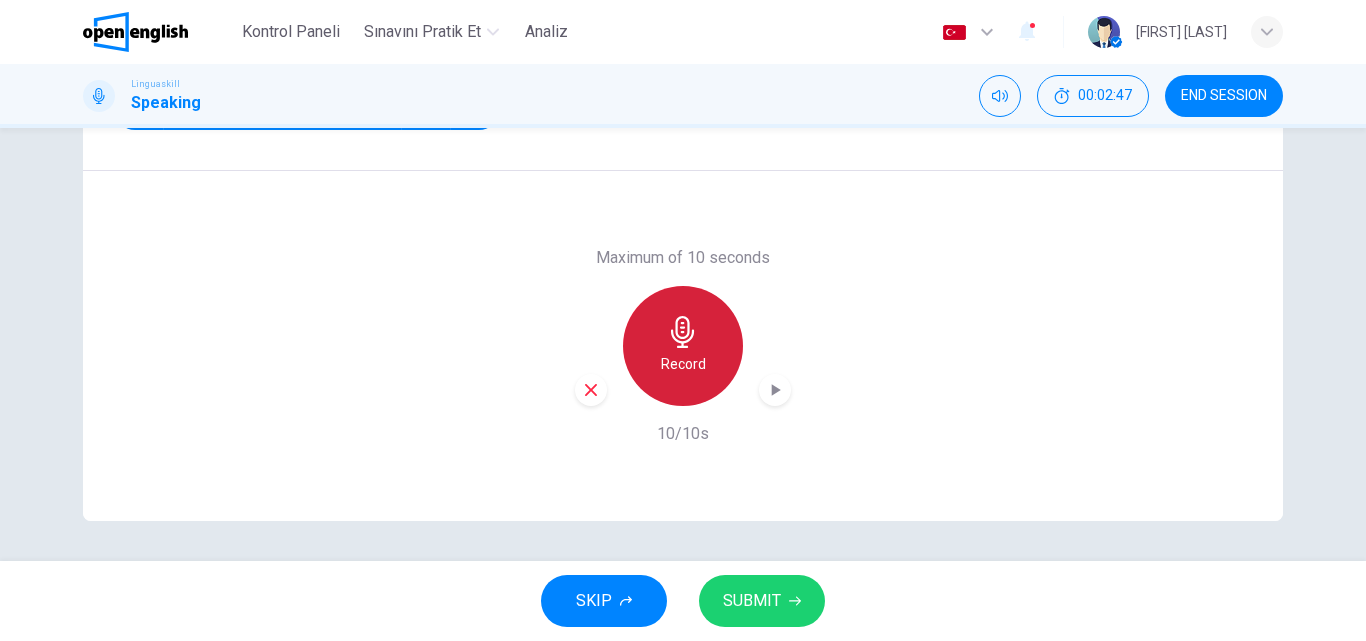 click on "Record" at bounding box center [683, 346] 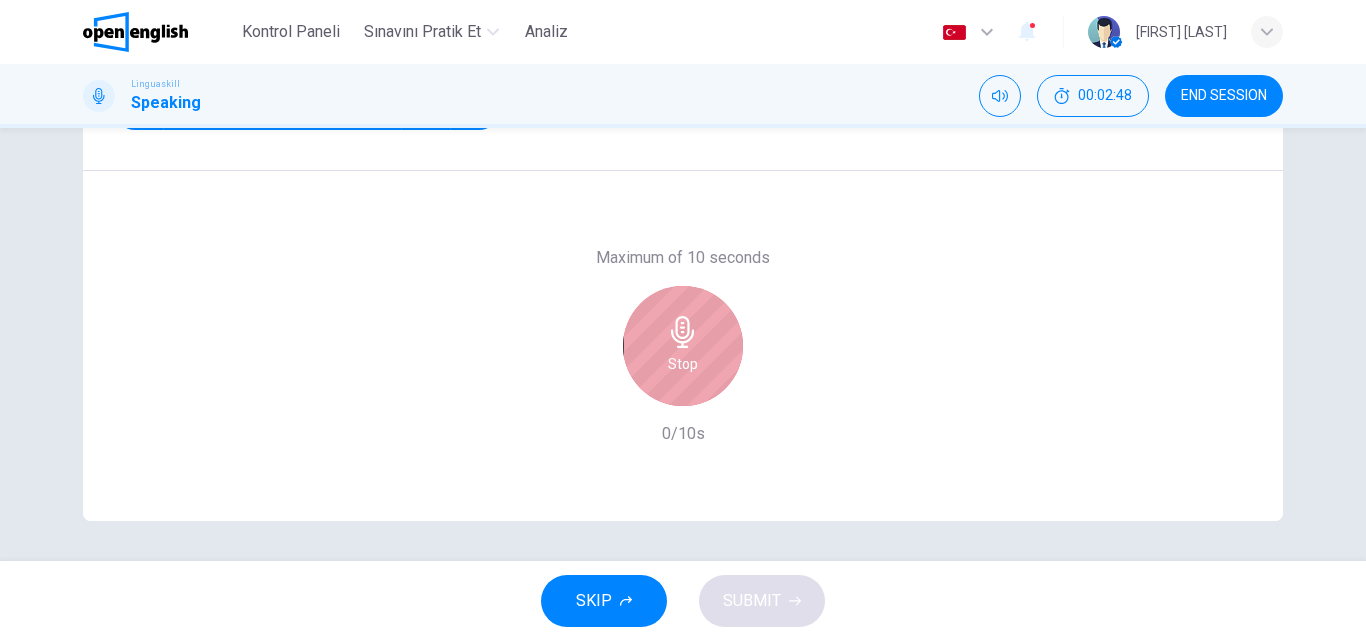 click on "Stop" at bounding box center [683, 346] 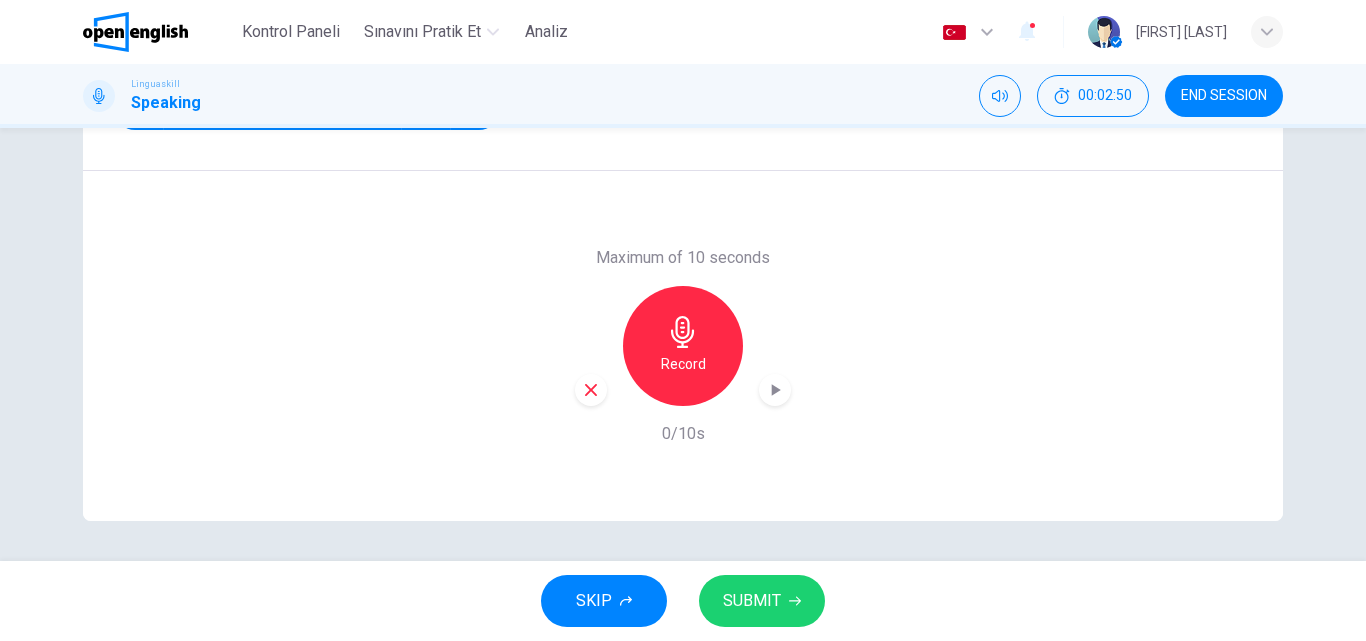 click on "Record" at bounding box center (683, 364) 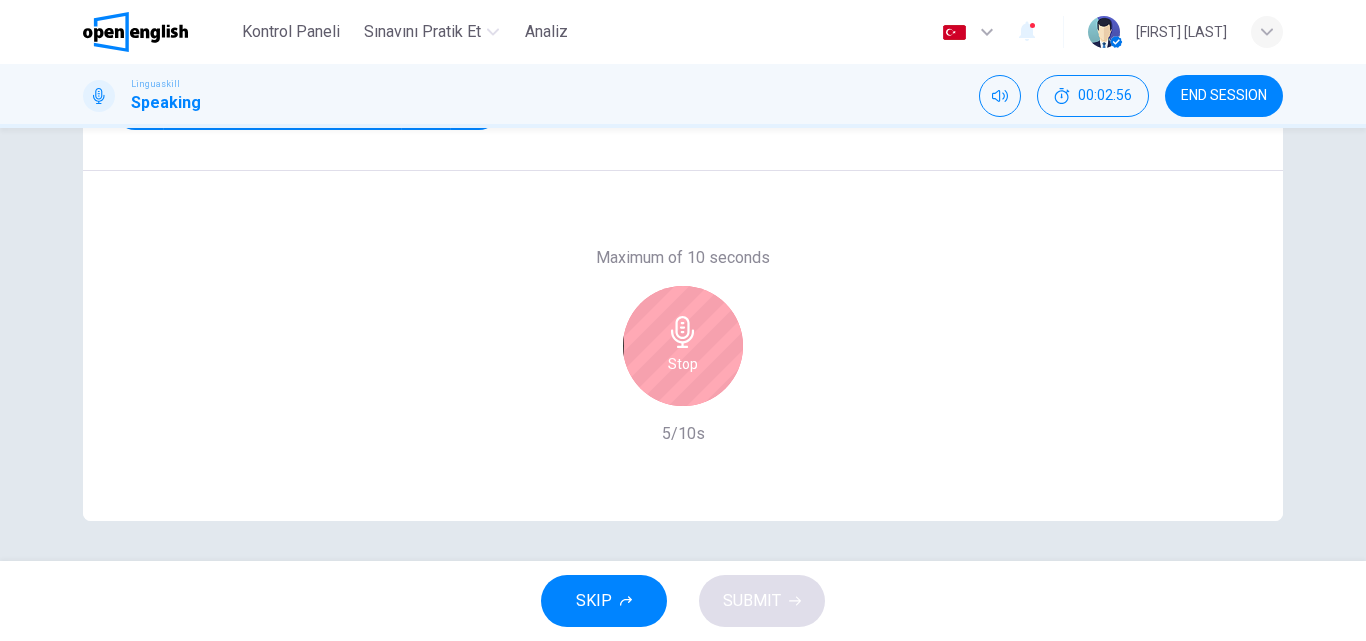 click on "Stop" at bounding box center (683, 346) 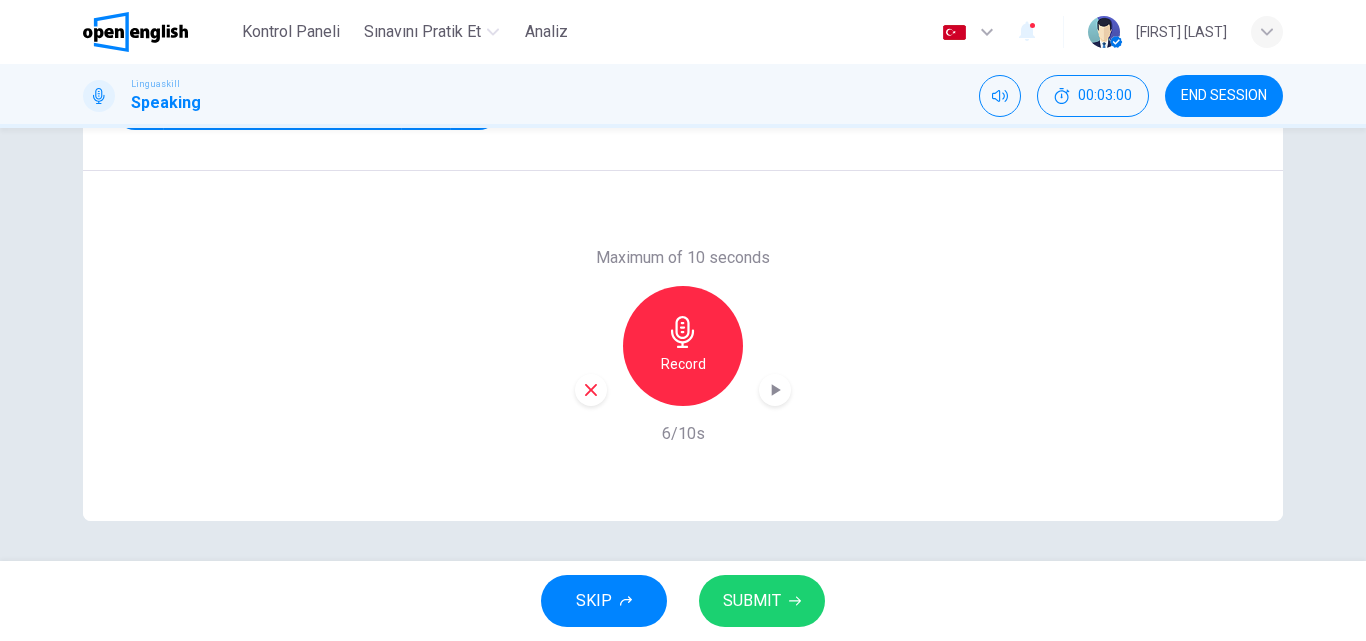 click 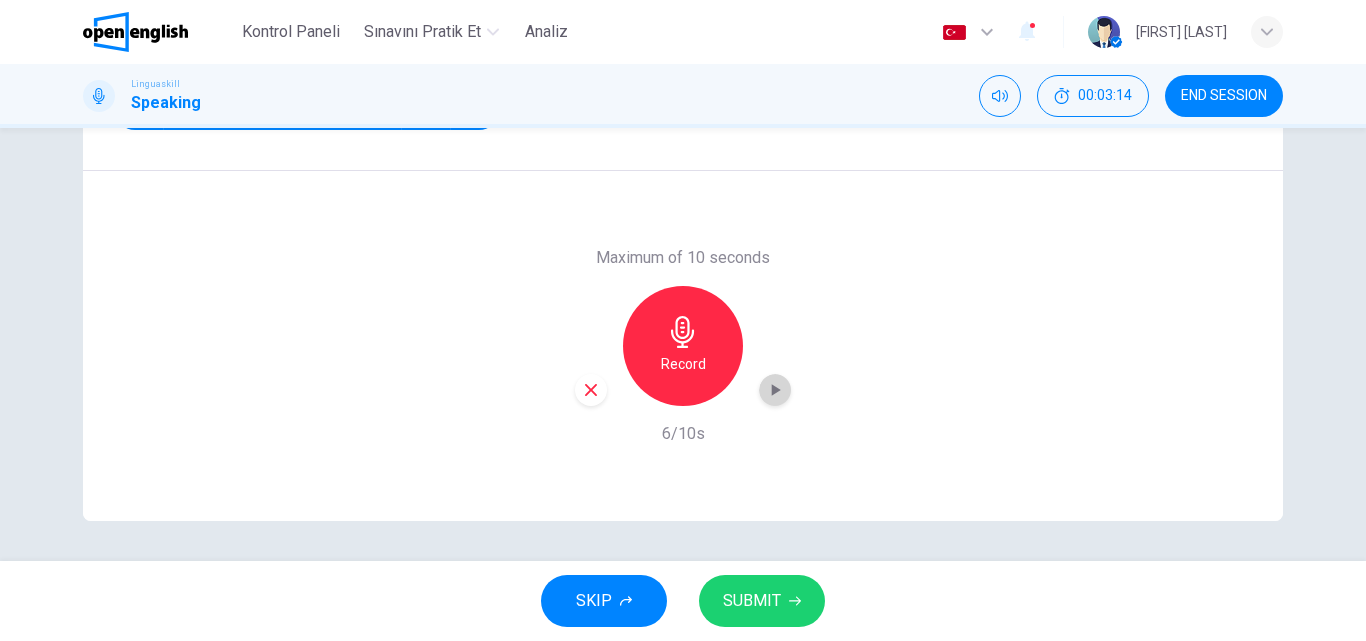 click 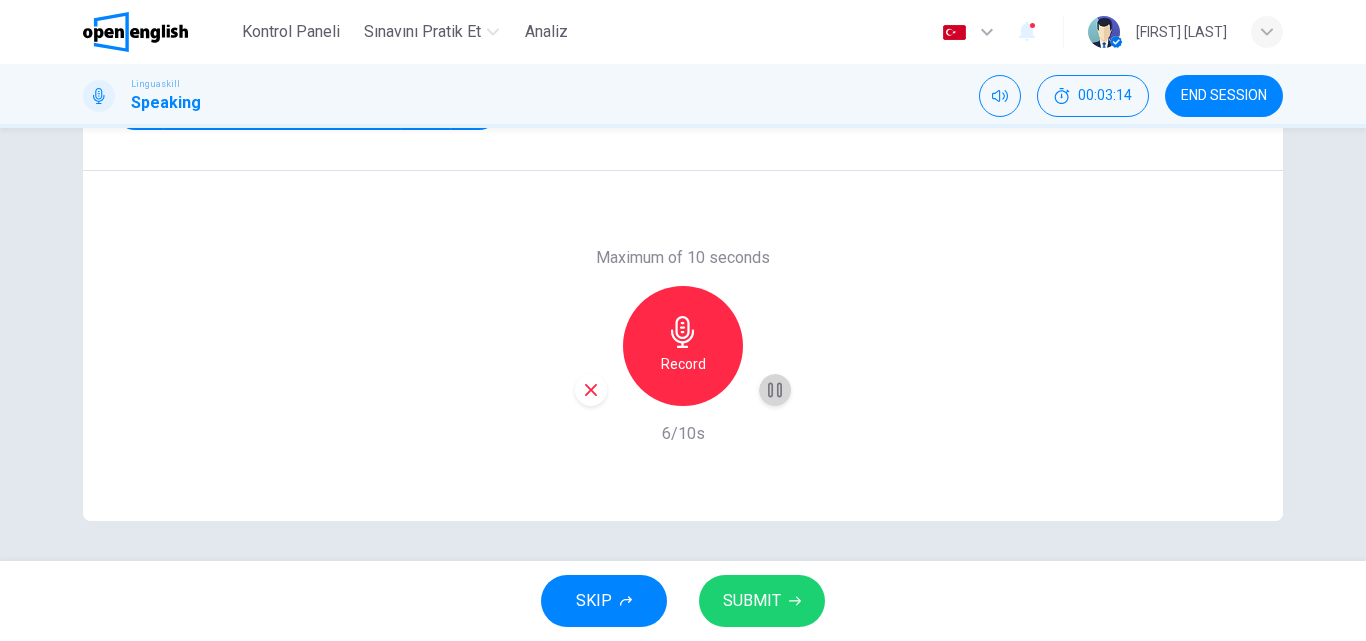 click 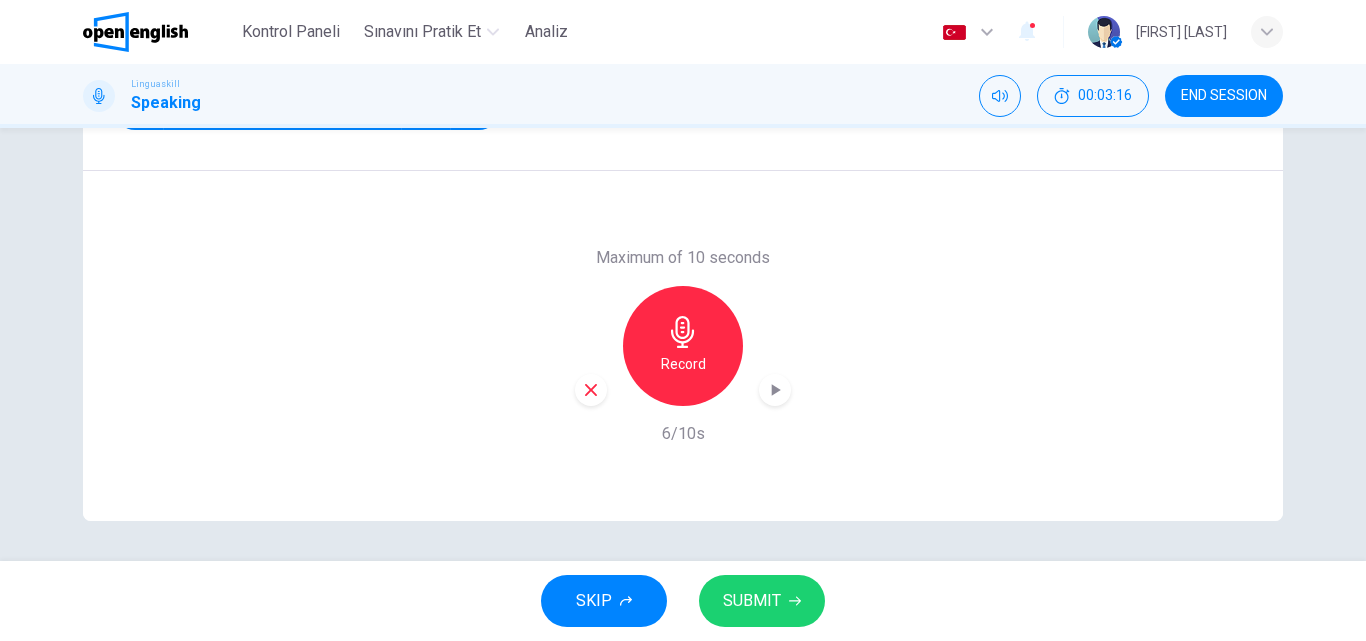 click on "SUBMIT" at bounding box center (752, 601) 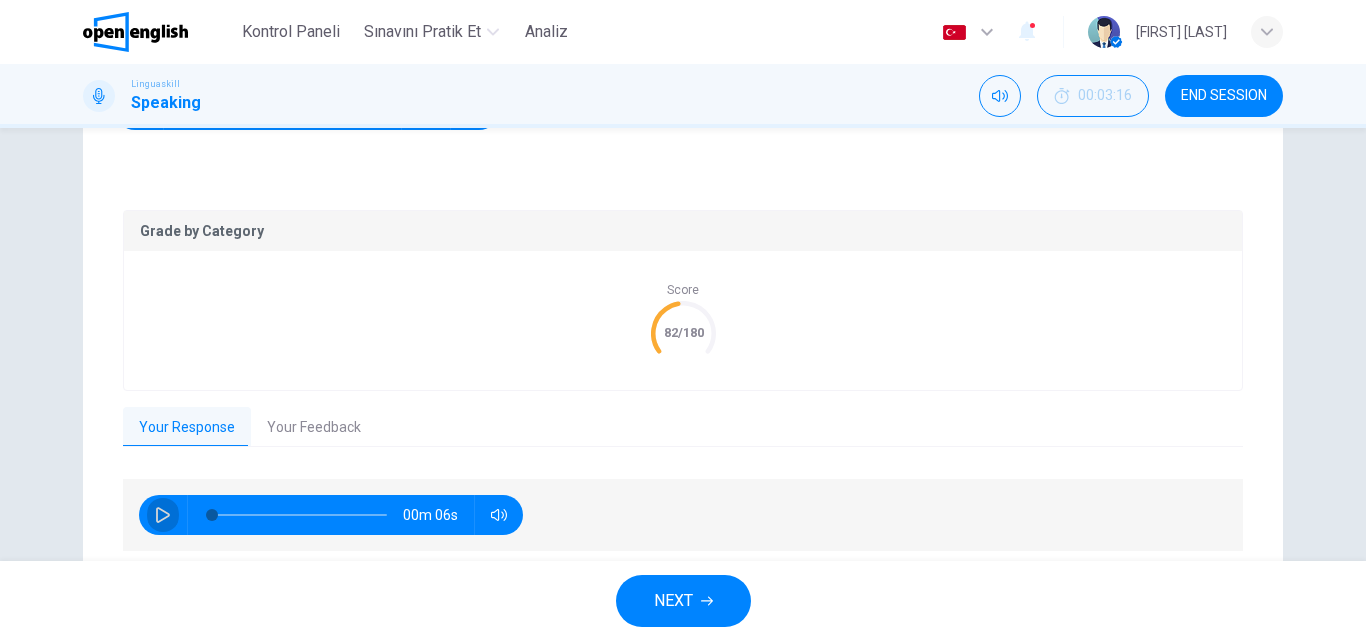 click at bounding box center (163, 515) 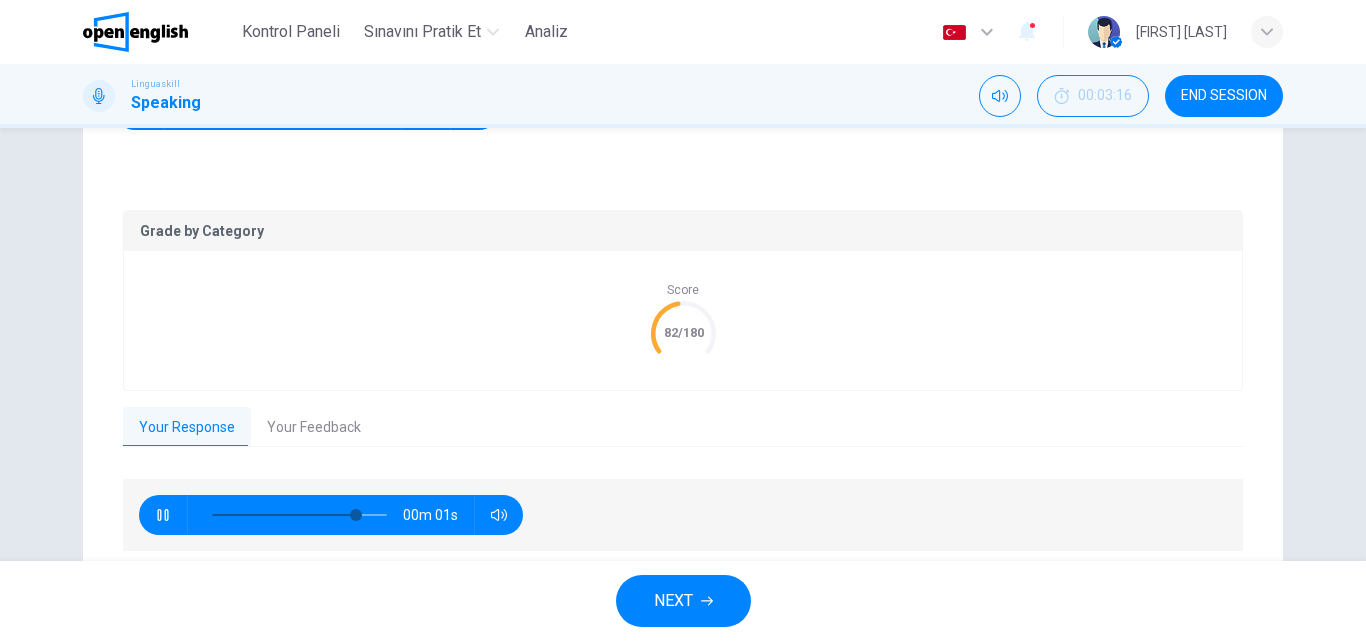 type on "*" 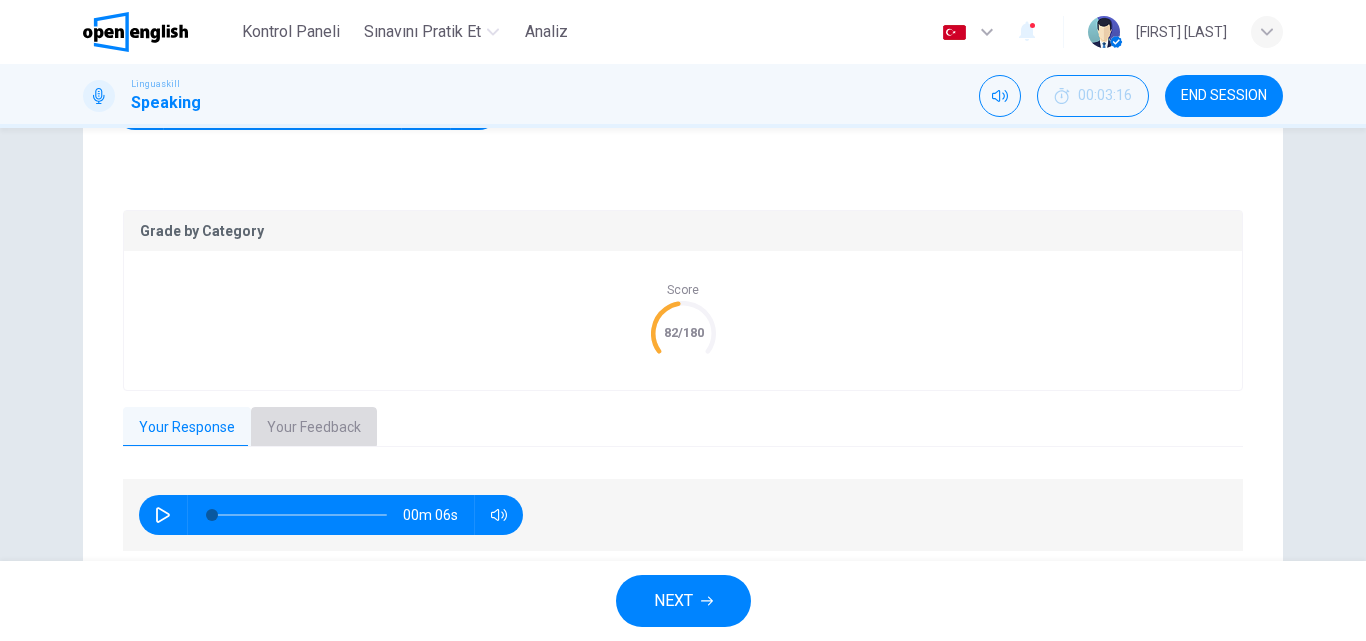 click on "Your Feedback" at bounding box center (314, 428) 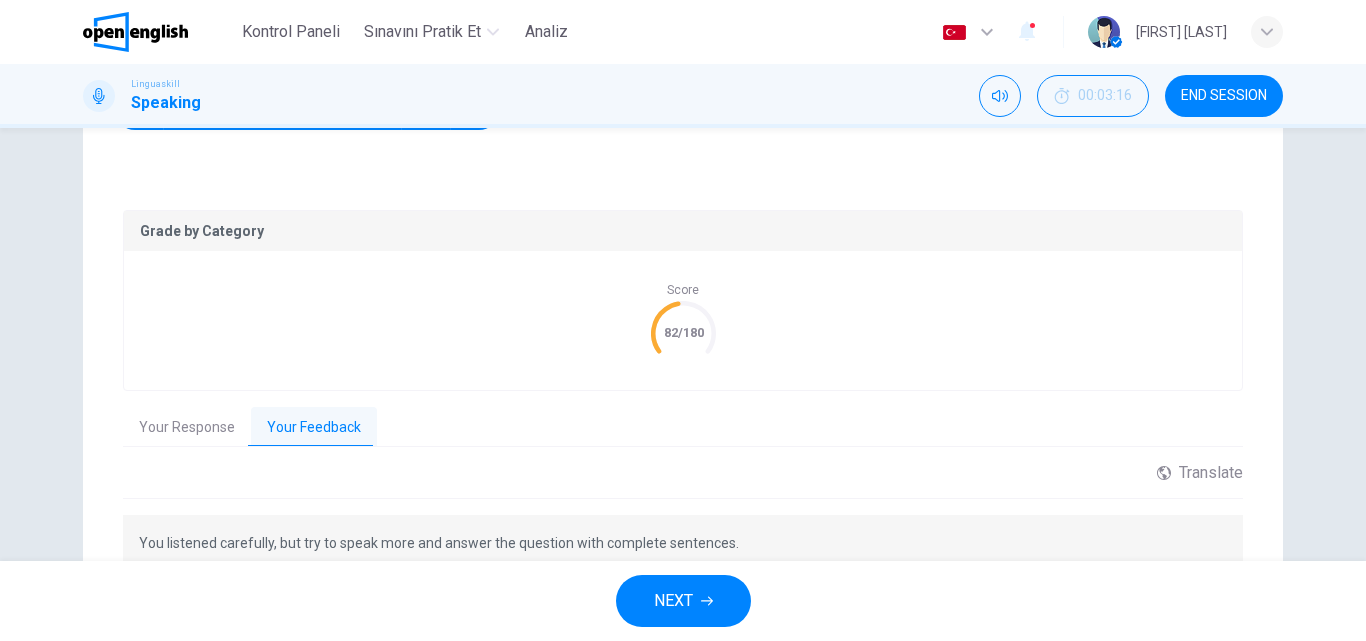 click on "NEXT" at bounding box center [673, 601] 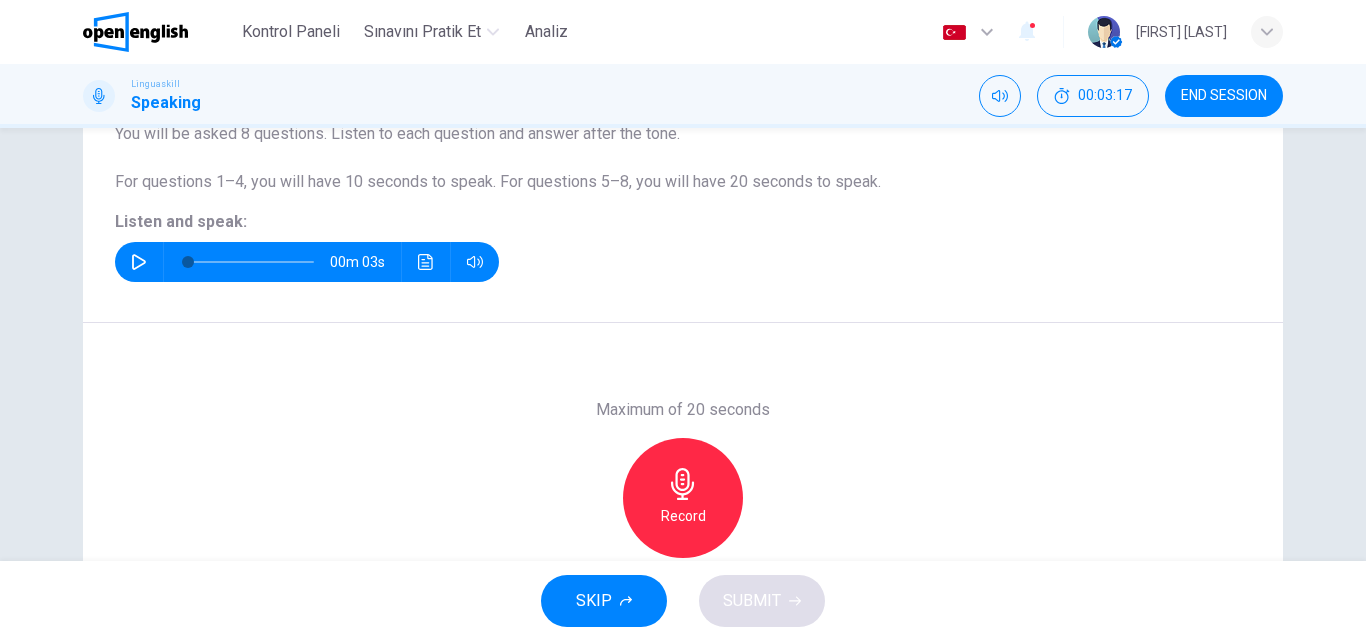 scroll, scrollTop: 42, scrollLeft: 0, axis: vertical 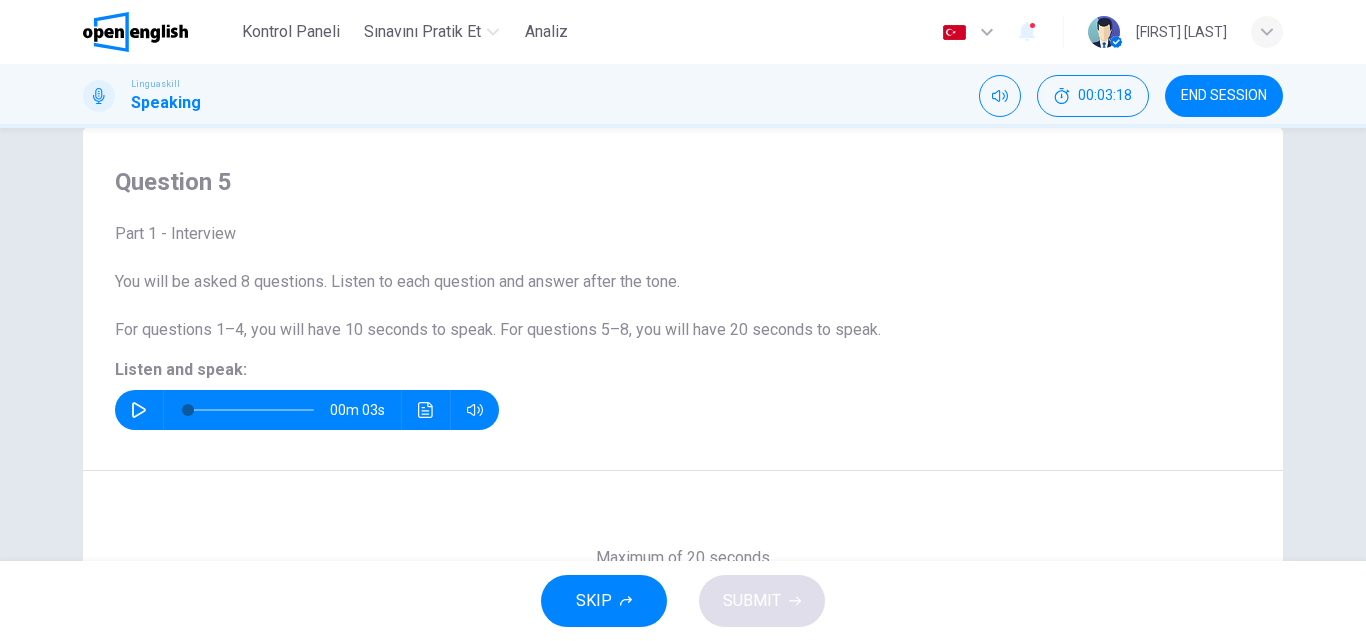click 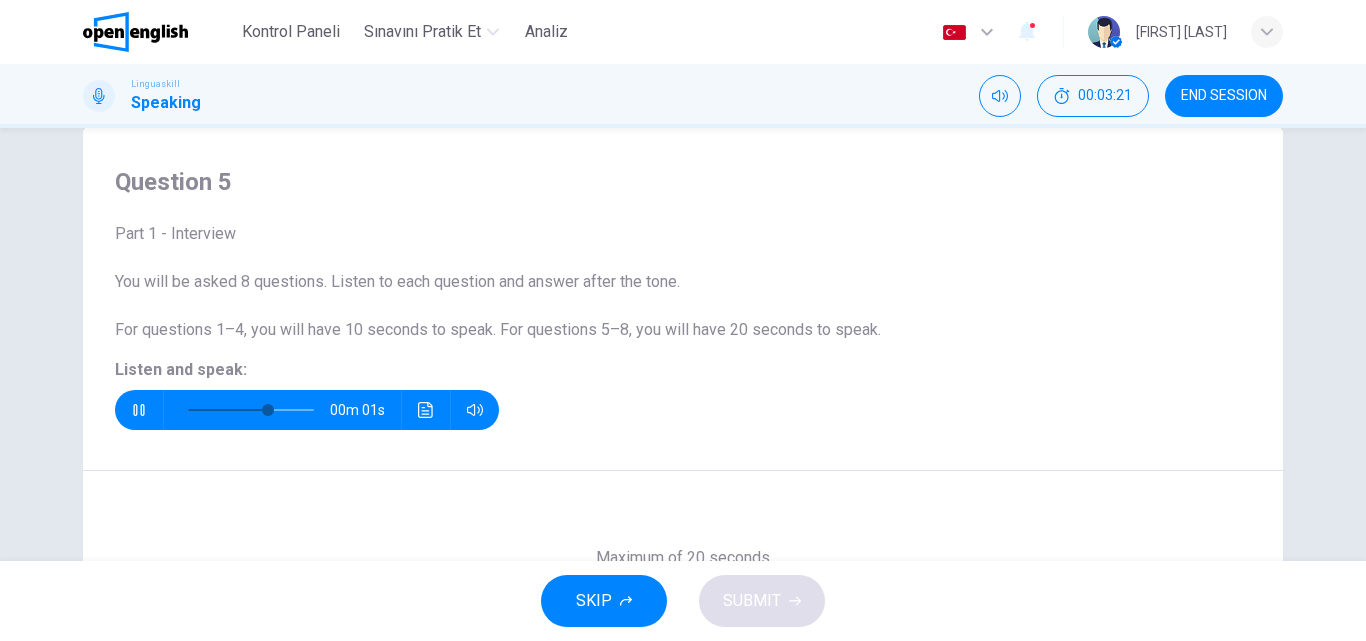 type on "*" 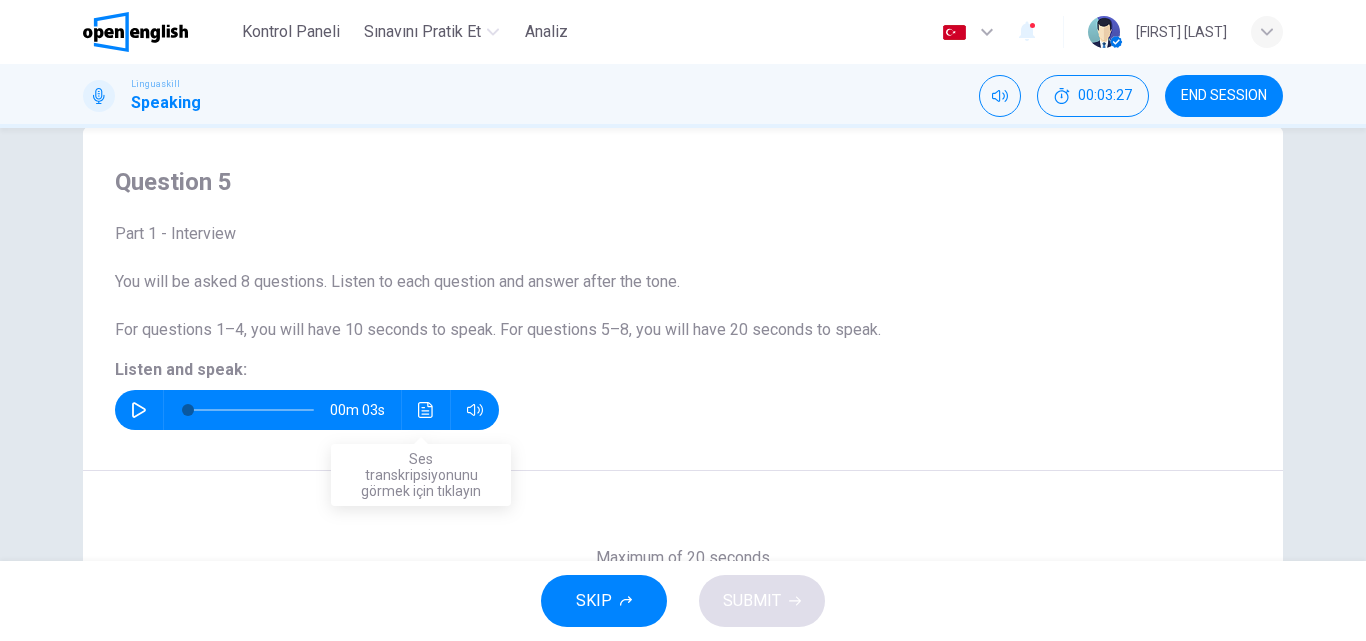click 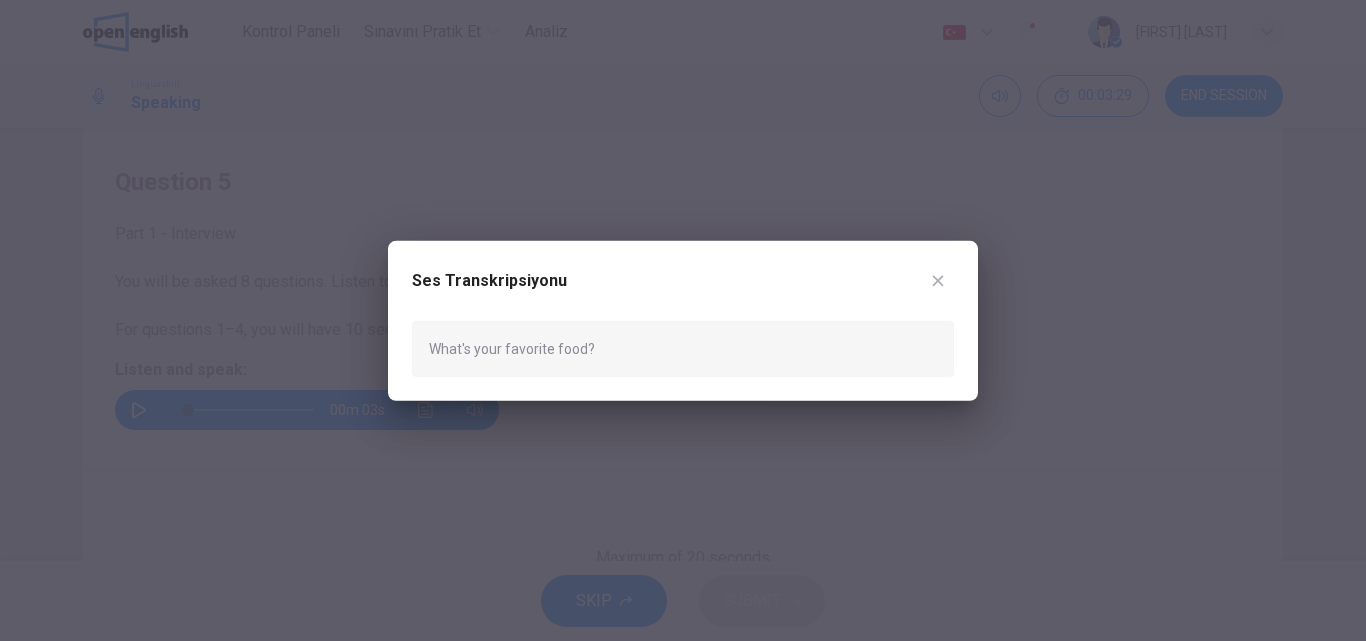 click 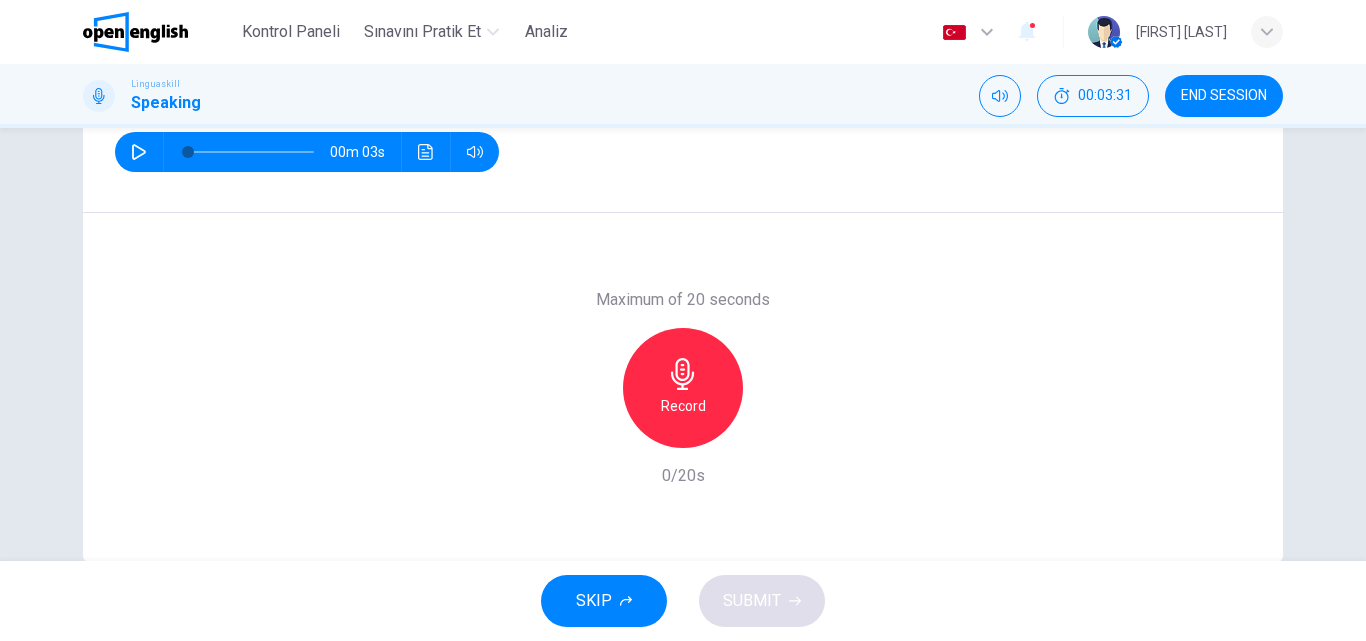scroll, scrollTop: 342, scrollLeft: 0, axis: vertical 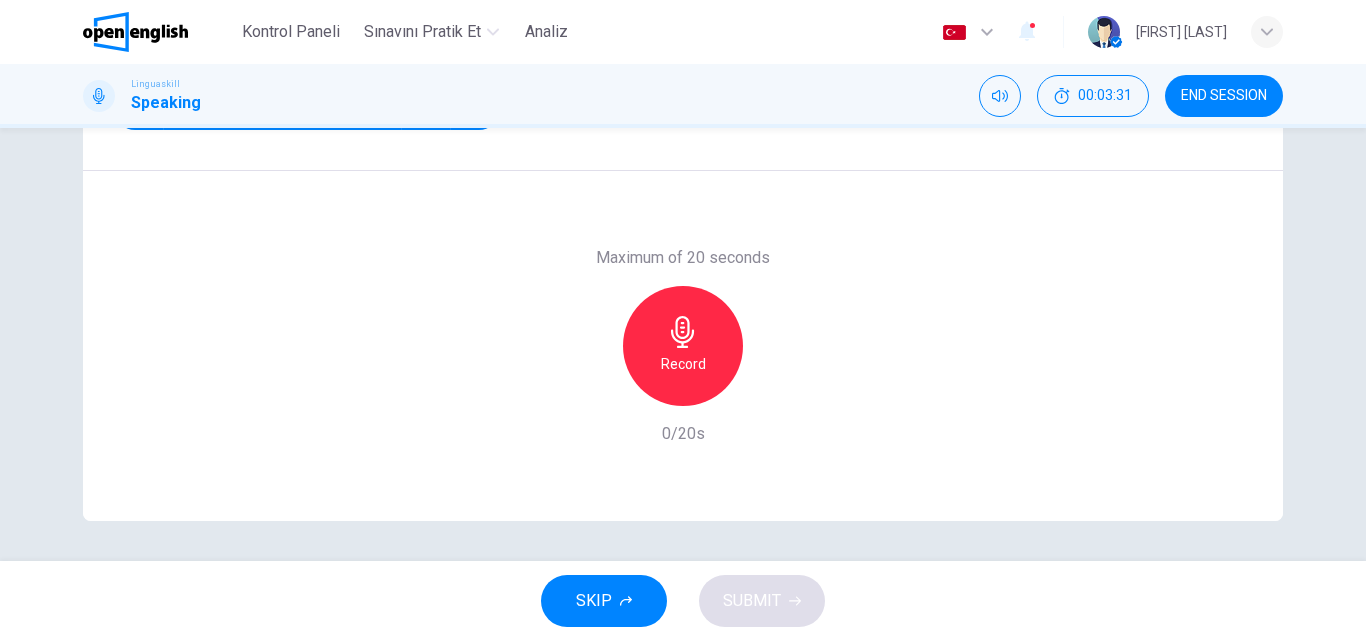 click on "Record" at bounding box center (683, 346) 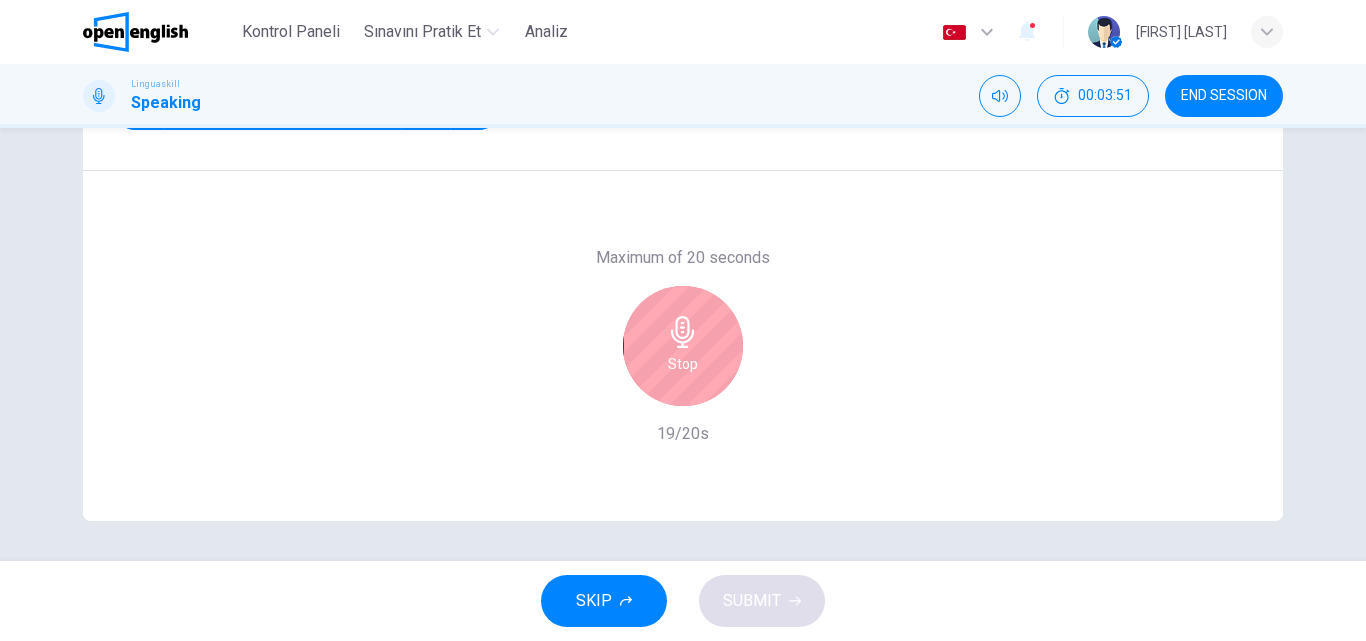 click on "Stop" at bounding box center (683, 346) 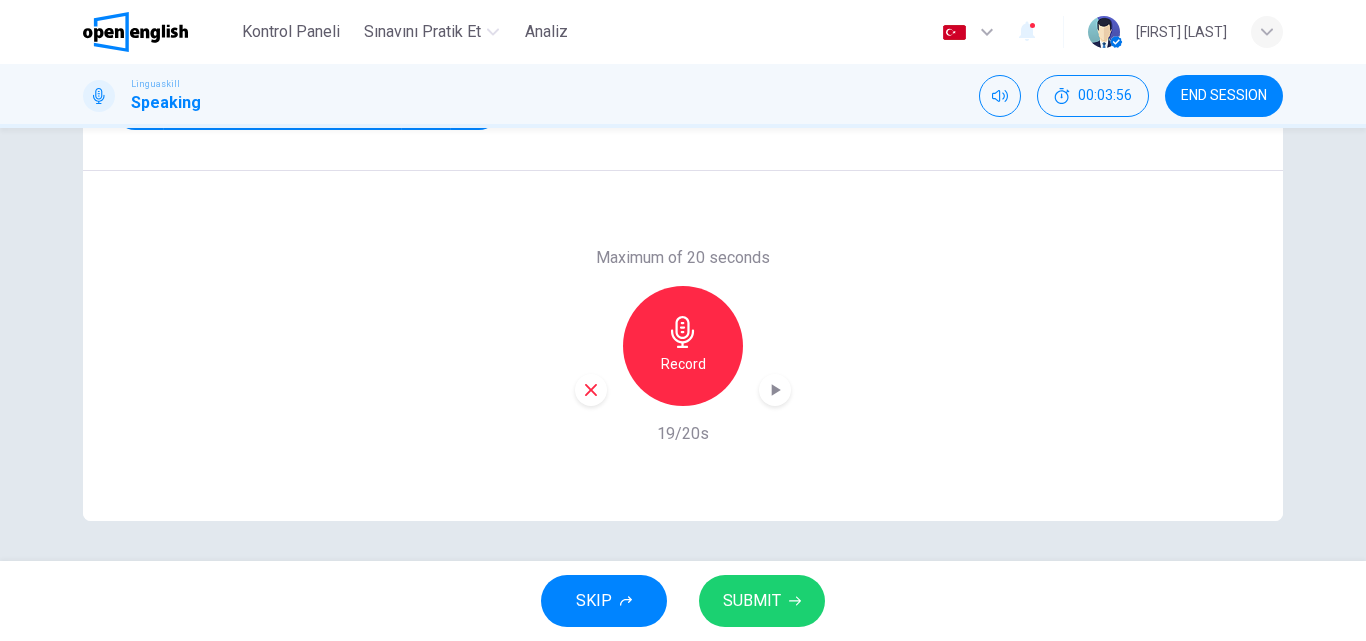 click 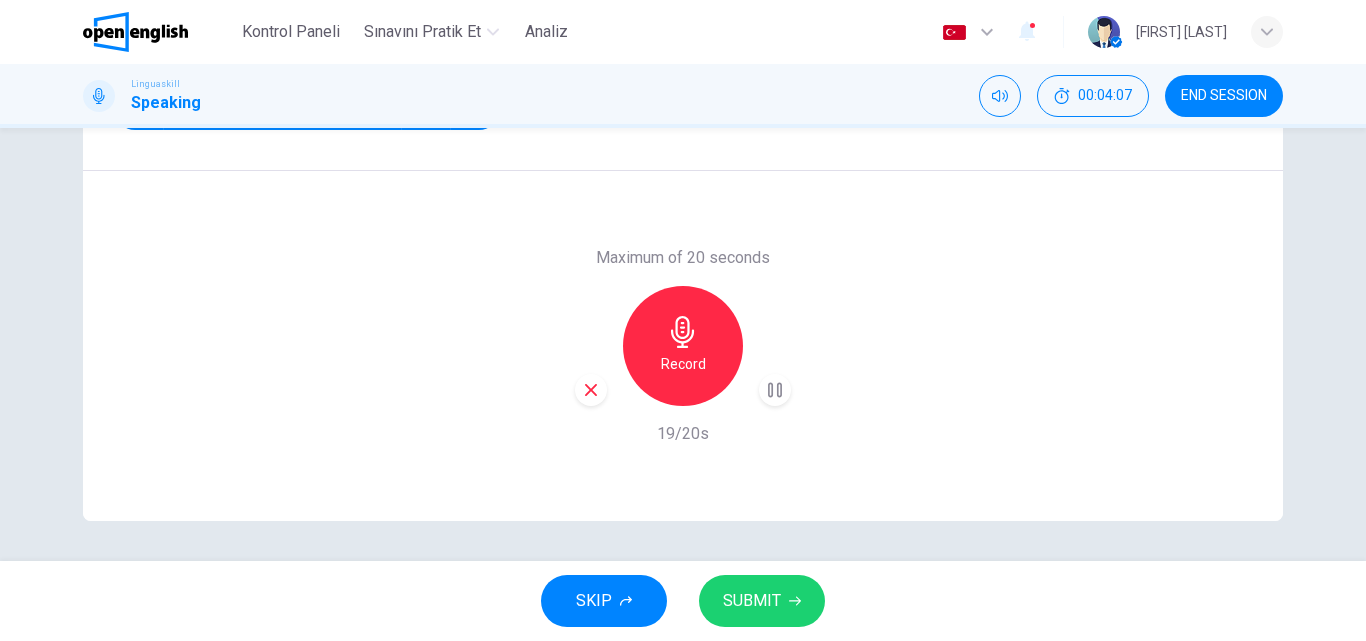 click on "SUBMIT" at bounding box center (752, 601) 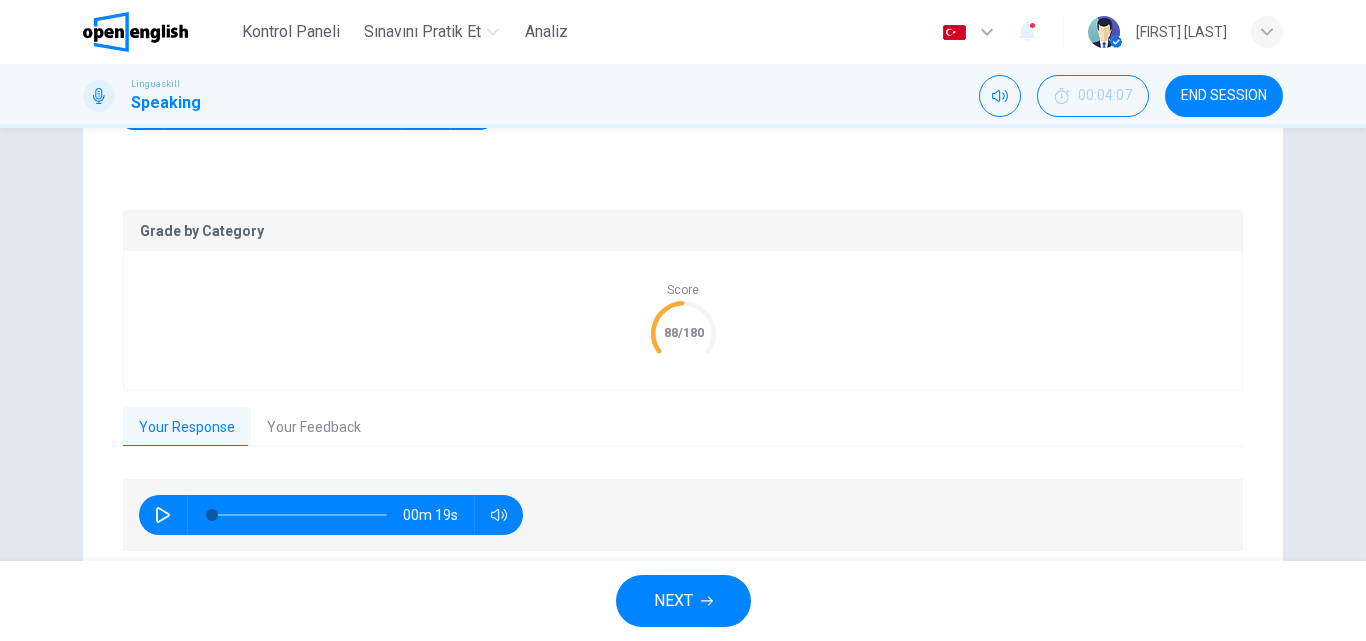 click on "END SESSION" at bounding box center [1224, 96] 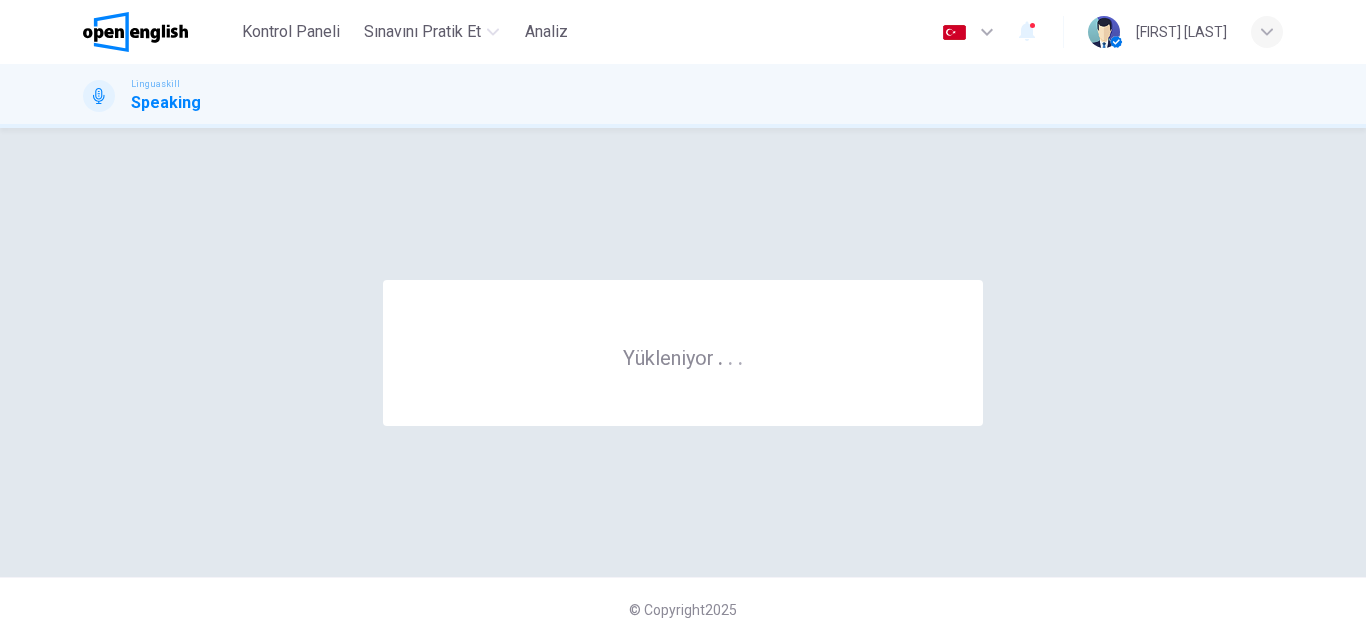 scroll, scrollTop: 0, scrollLeft: 0, axis: both 